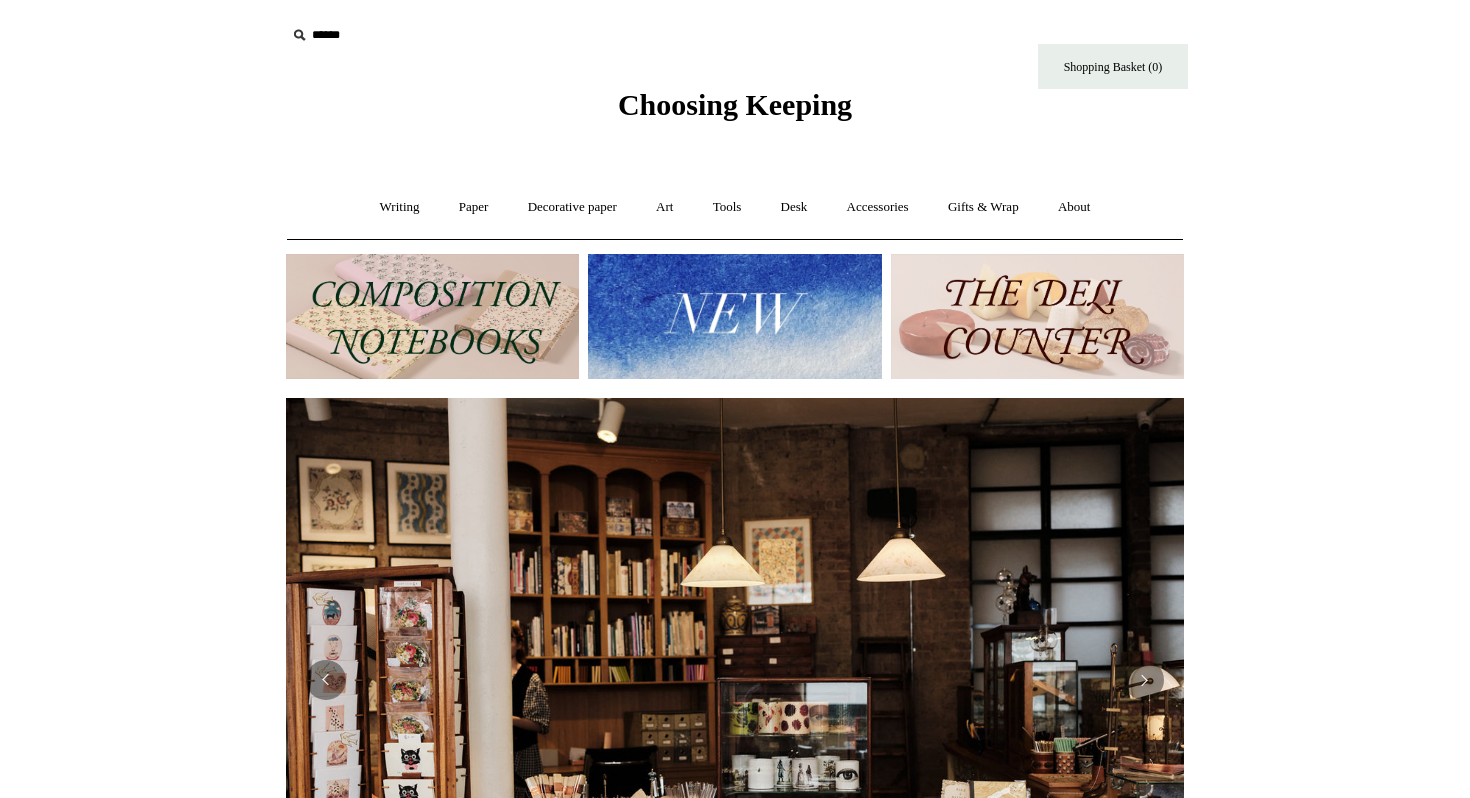 scroll, scrollTop: 0, scrollLeft: 0, axis: both 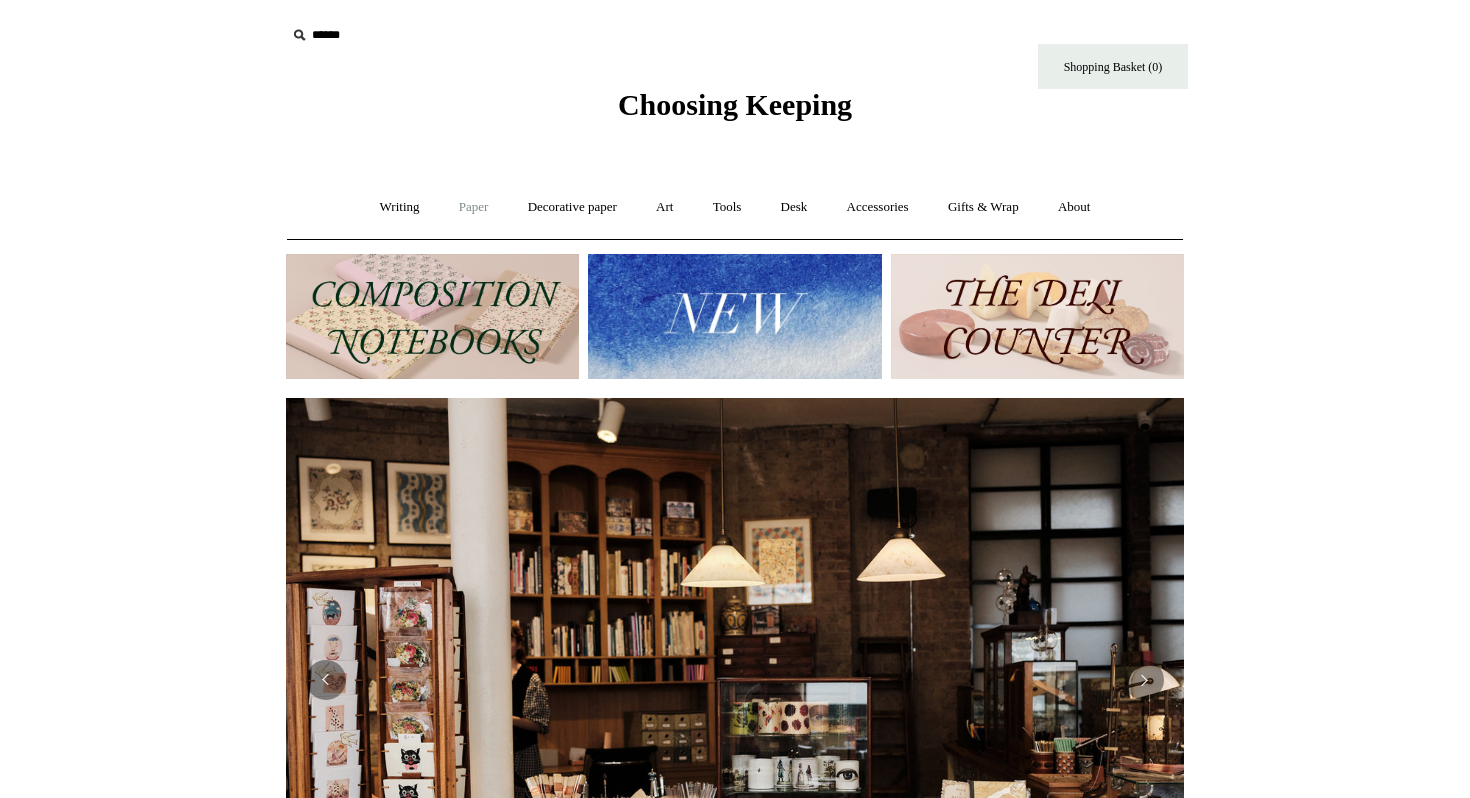 click on "Paper +" at bounding box center (474, 207) 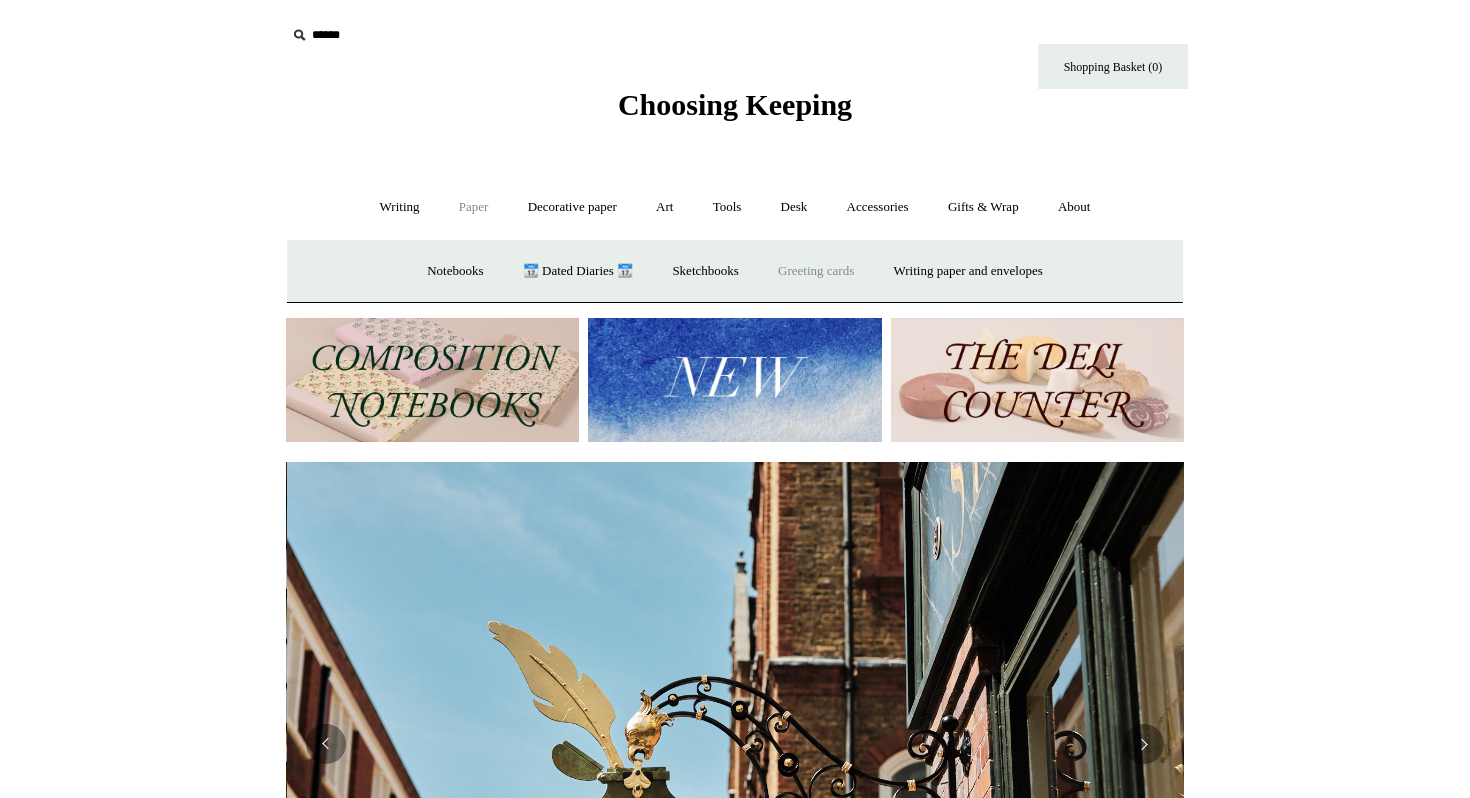 scroll, scrollTop: 0, scrollLeft: 898, axis: horizontal 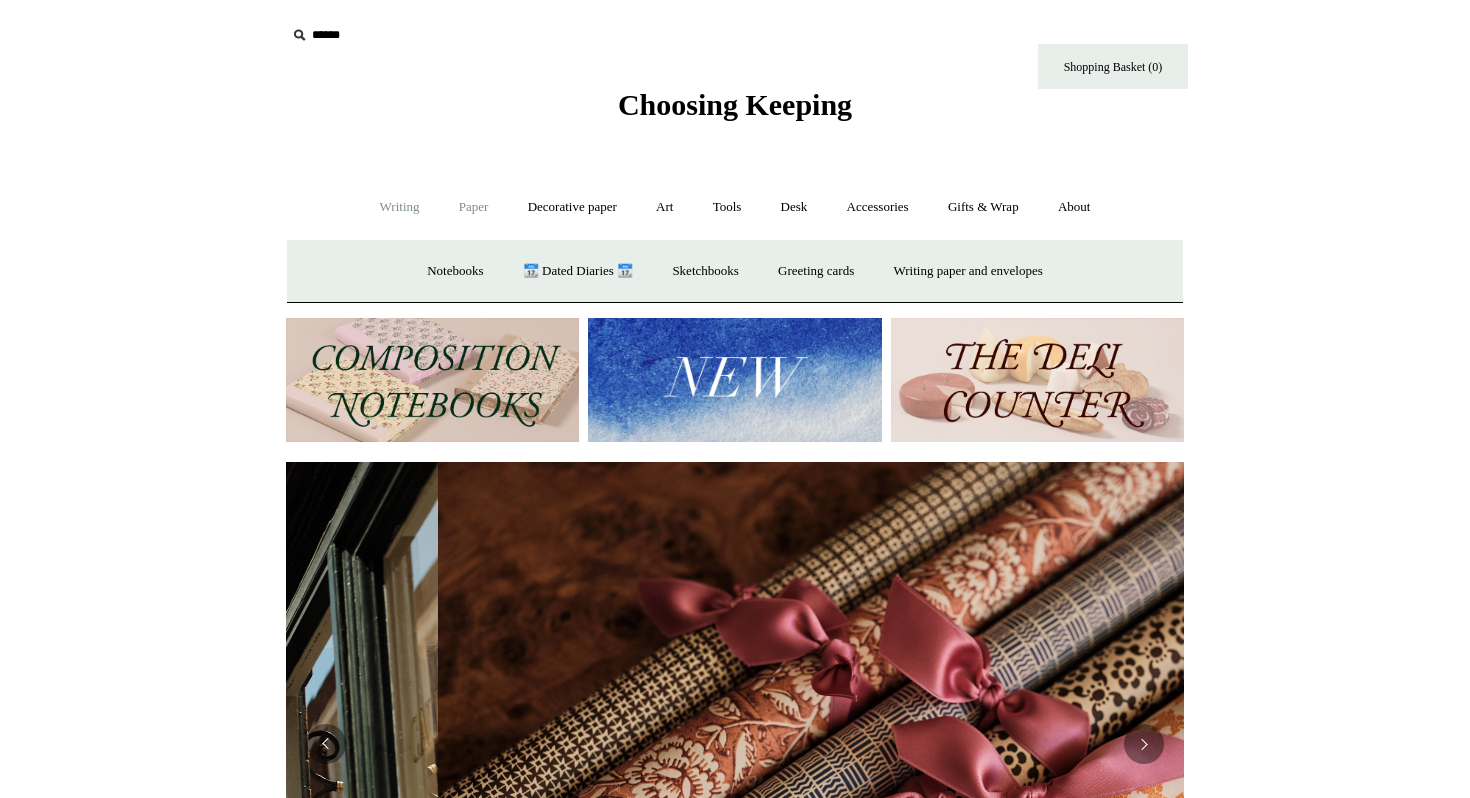 click on "Writing +" at bounding box center (400, 207) 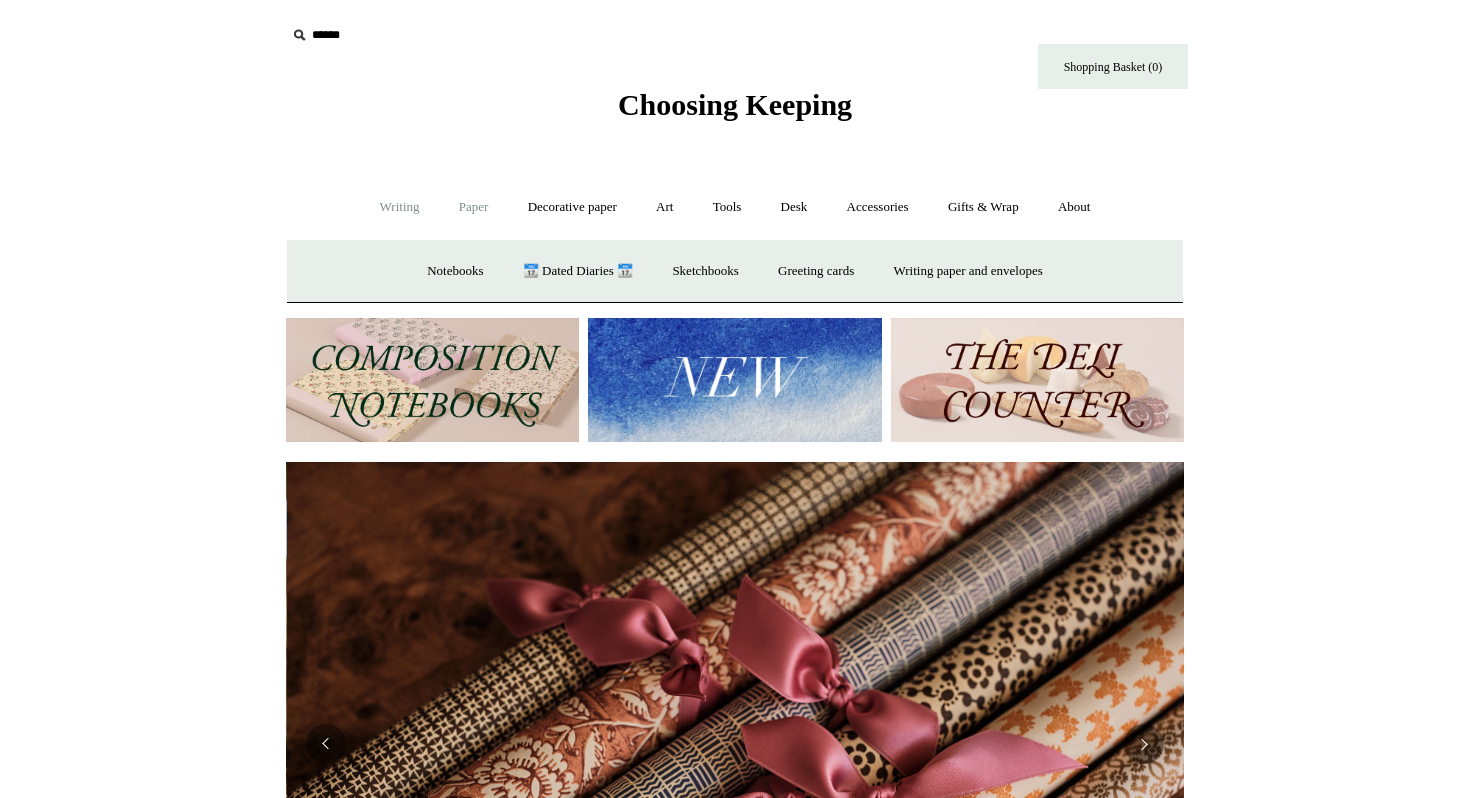 scroll, scrollTop: 0, scrollLeft: 1796, axis: horizontal 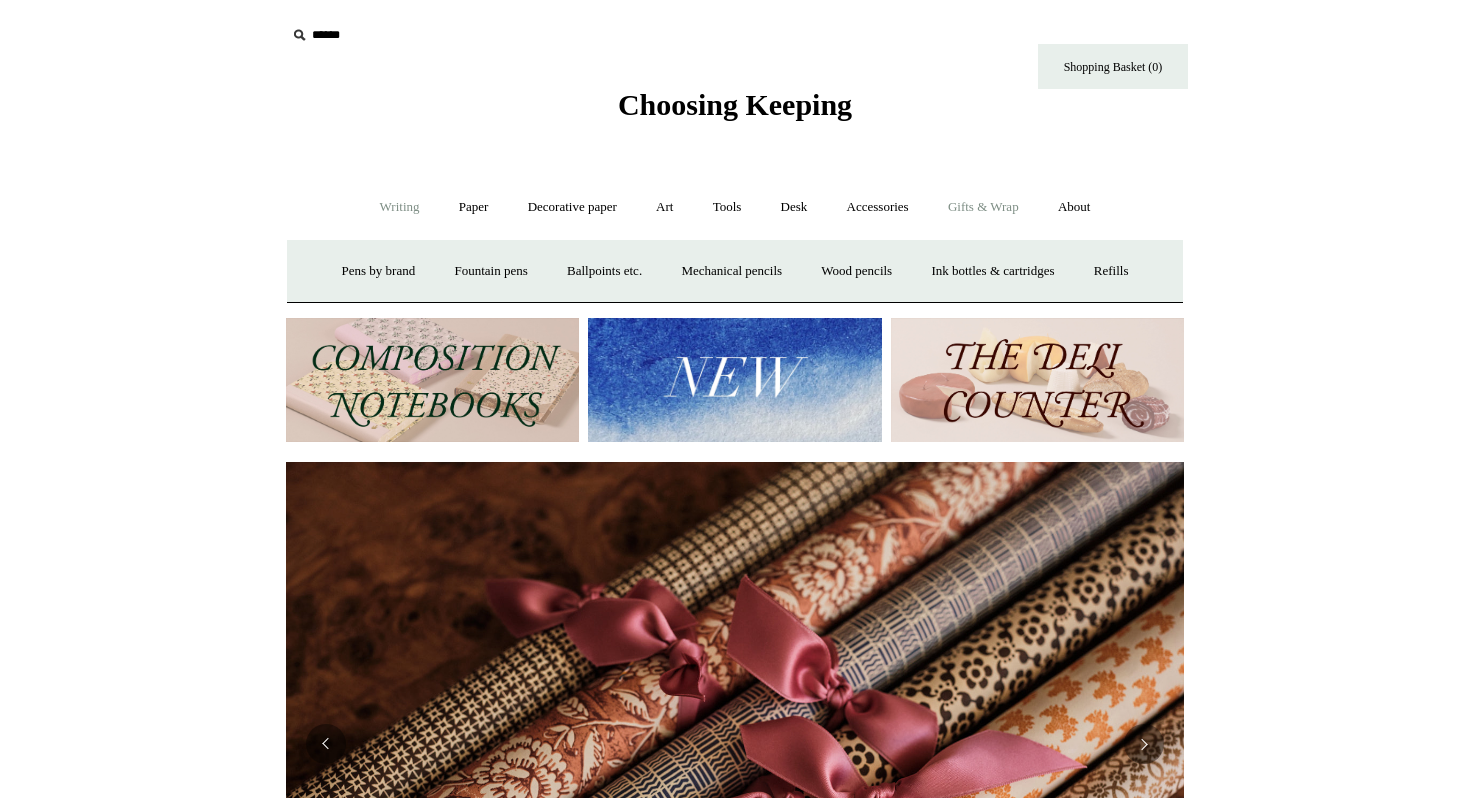 click on "Gifts & Wrap +" at bounding box center (983, 207) 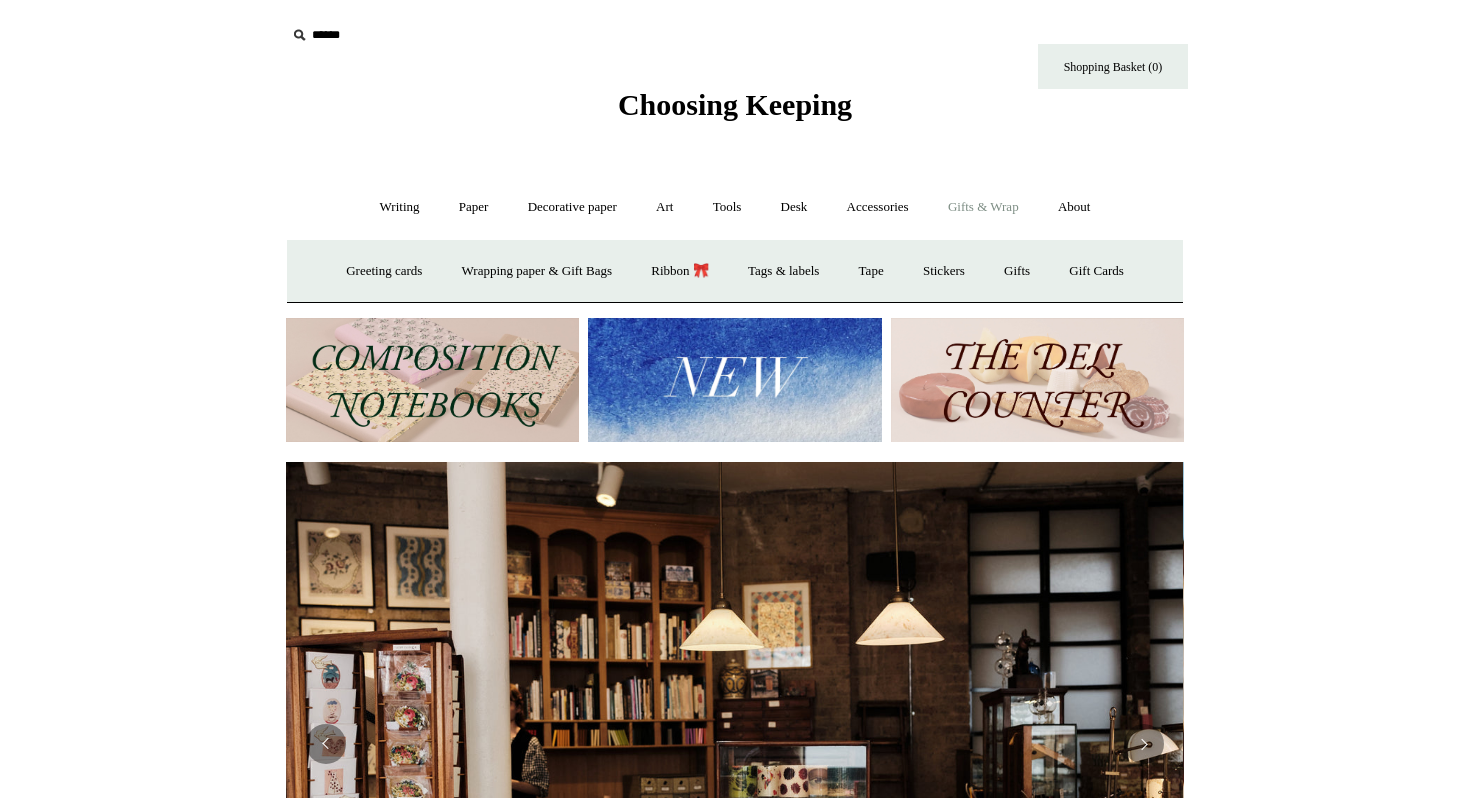 scroll, scrollTop: 0, scrollLeft: 0, axis: both 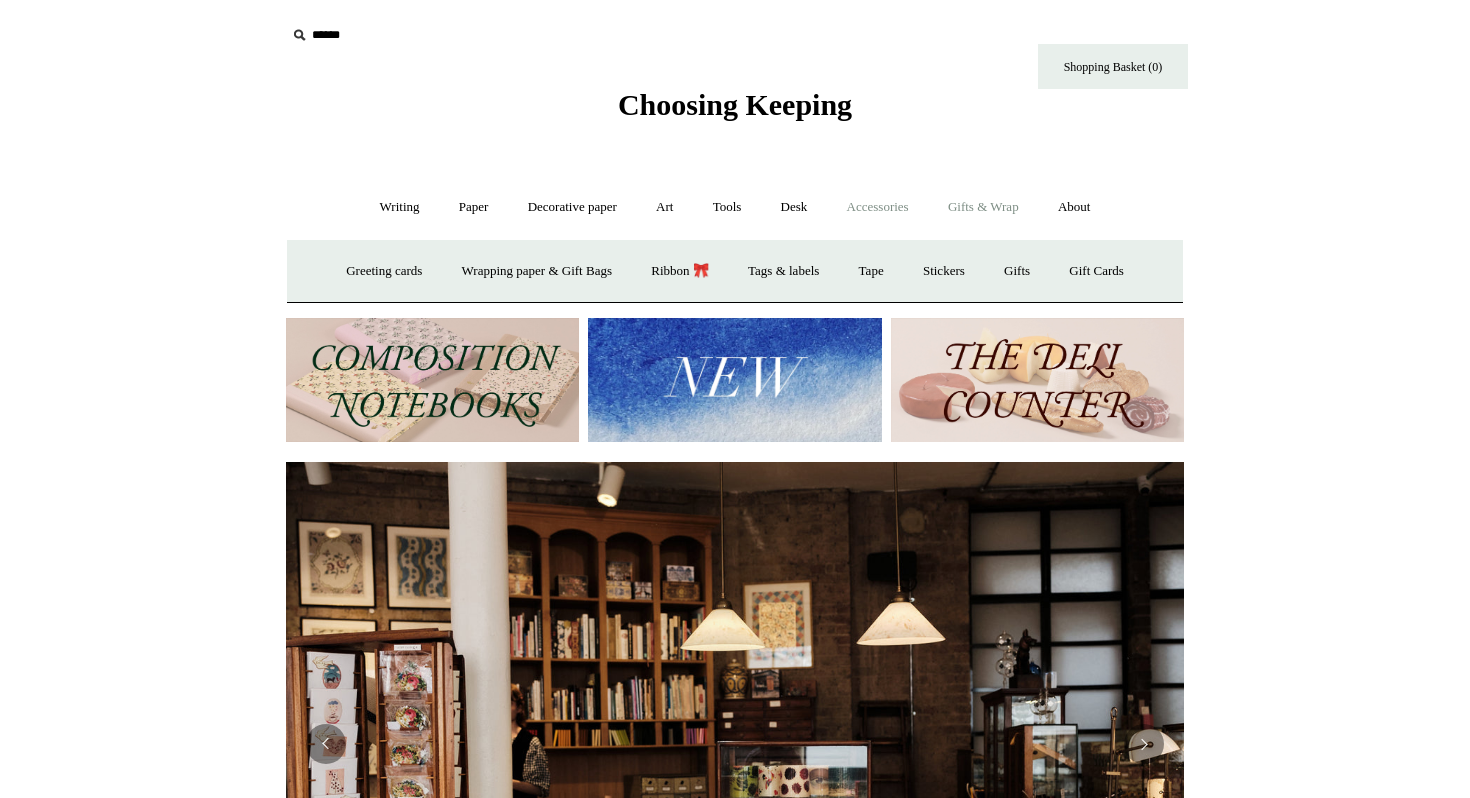 click on "Accessories +" at bounding box center (878, 207) 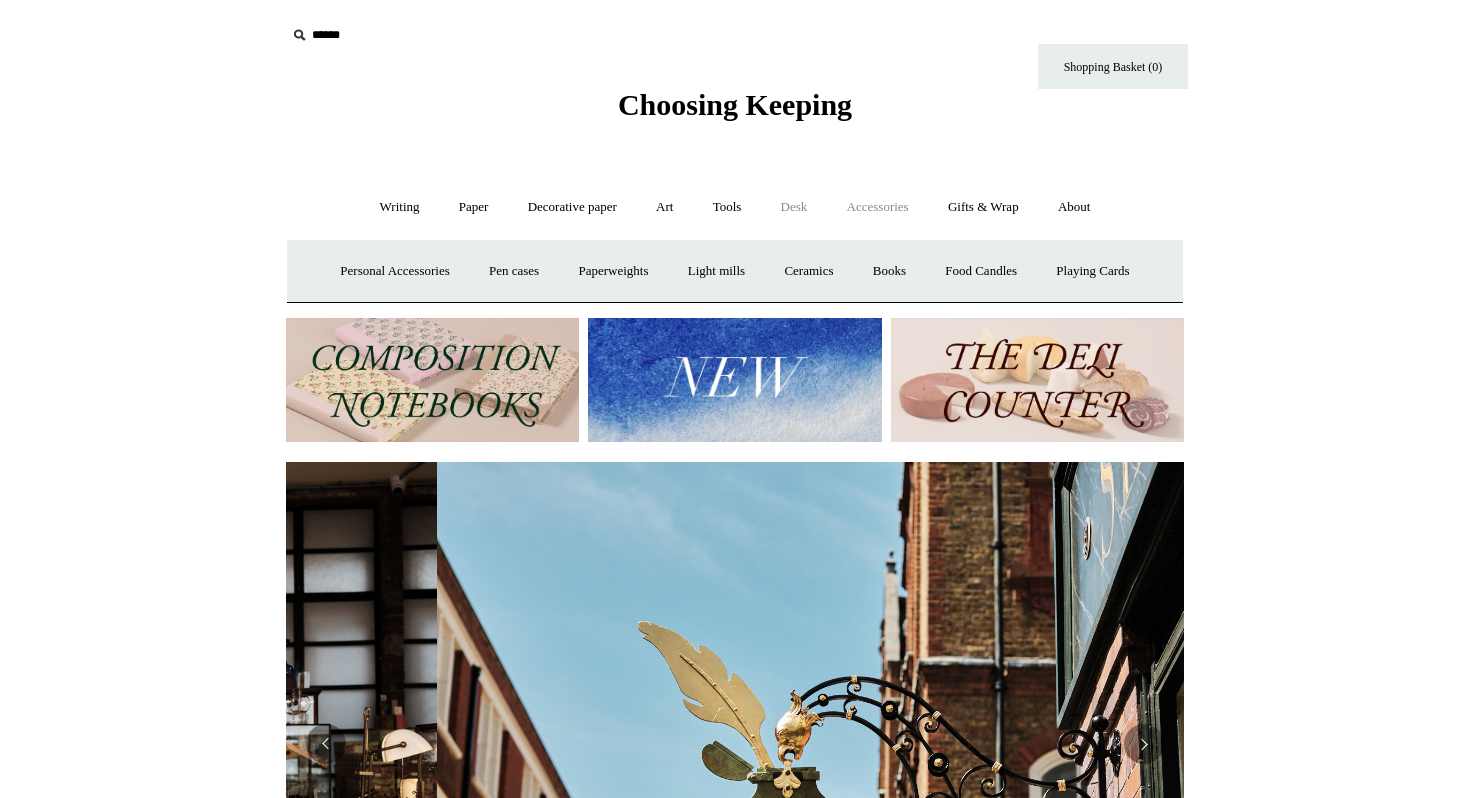 click on "Desk +" at bounding box center (794, 207) 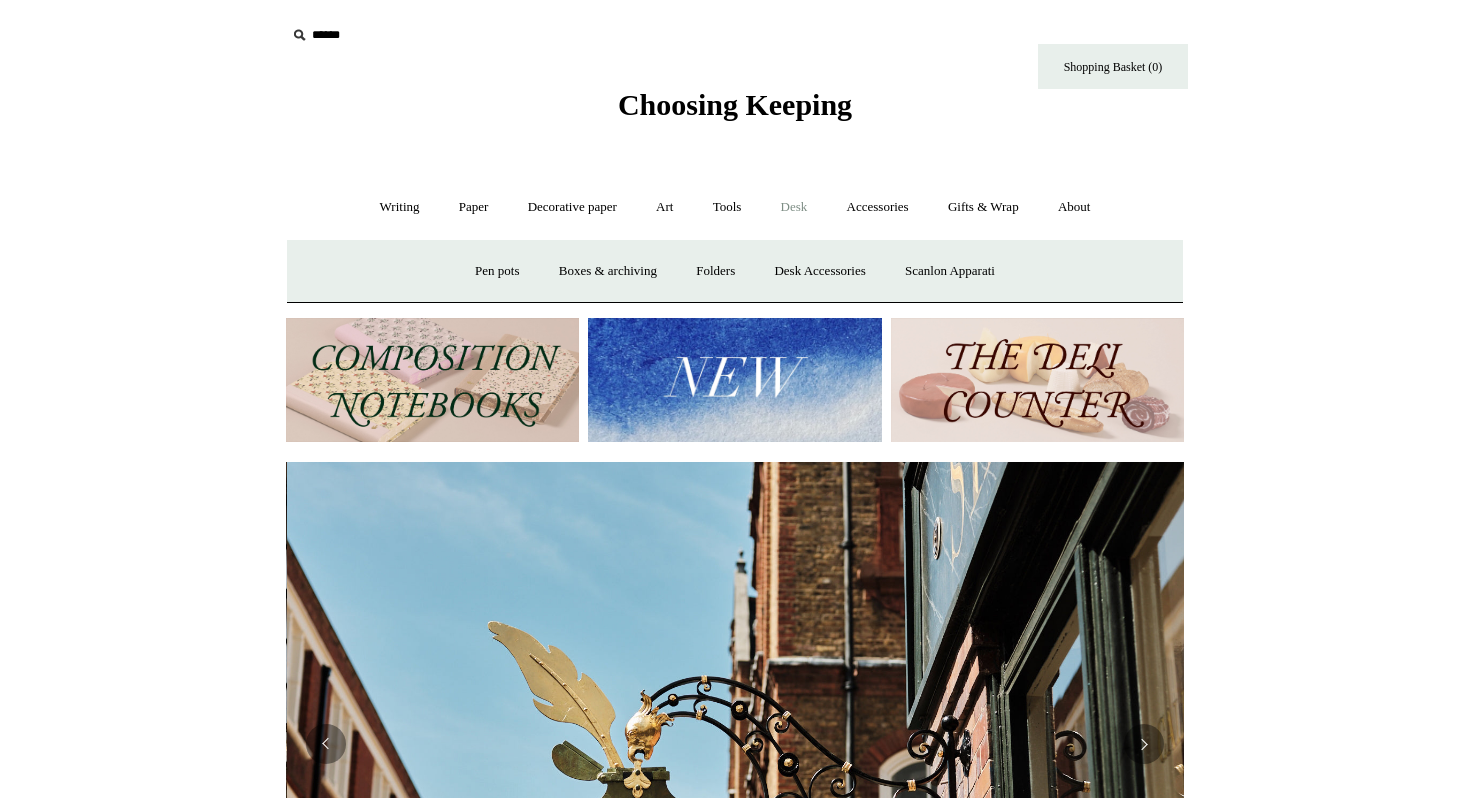 scroll, scrollTop: 0, scrollLeft: 898, axis: horizontal 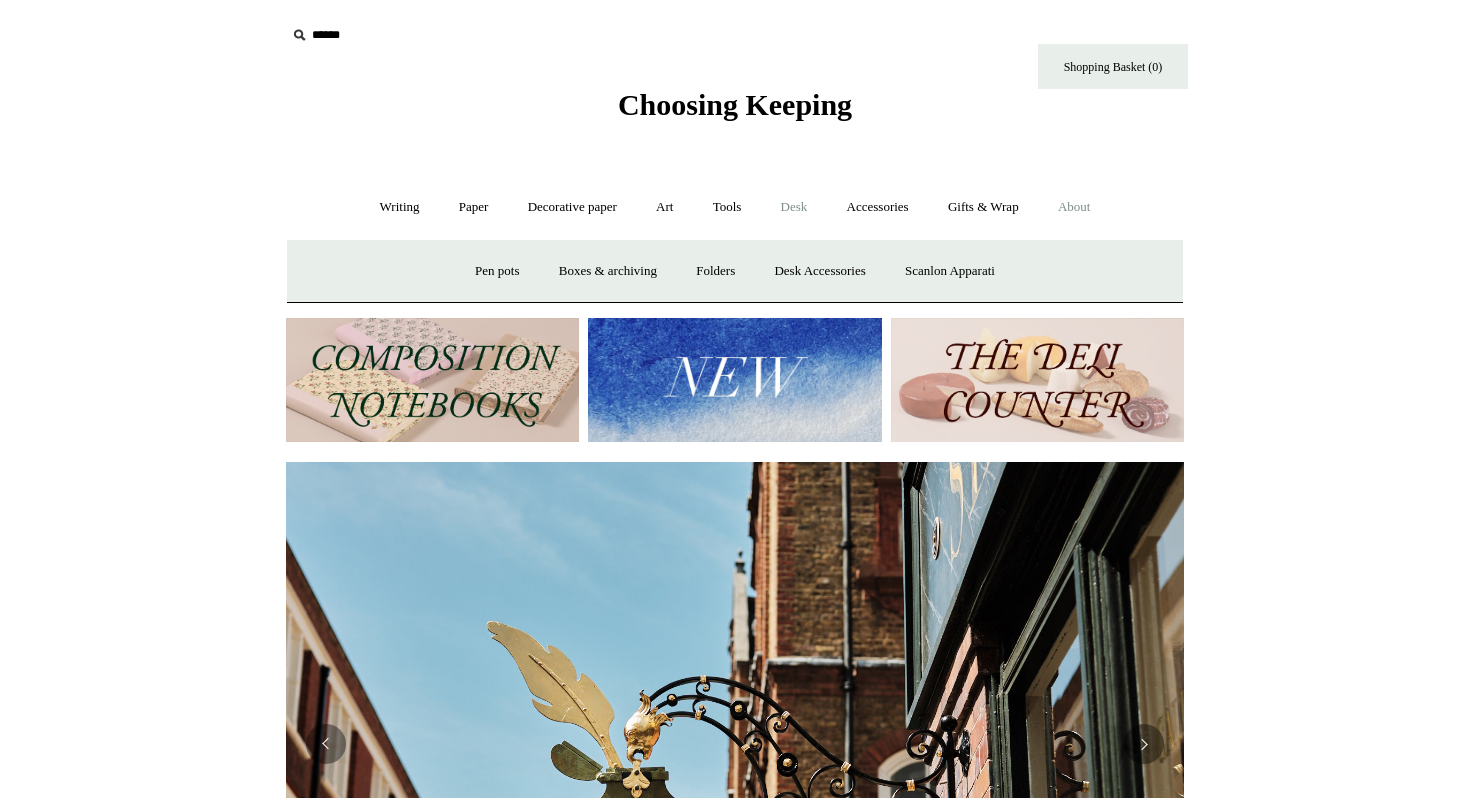 click on "About +" at bounding box center (1074, 207) 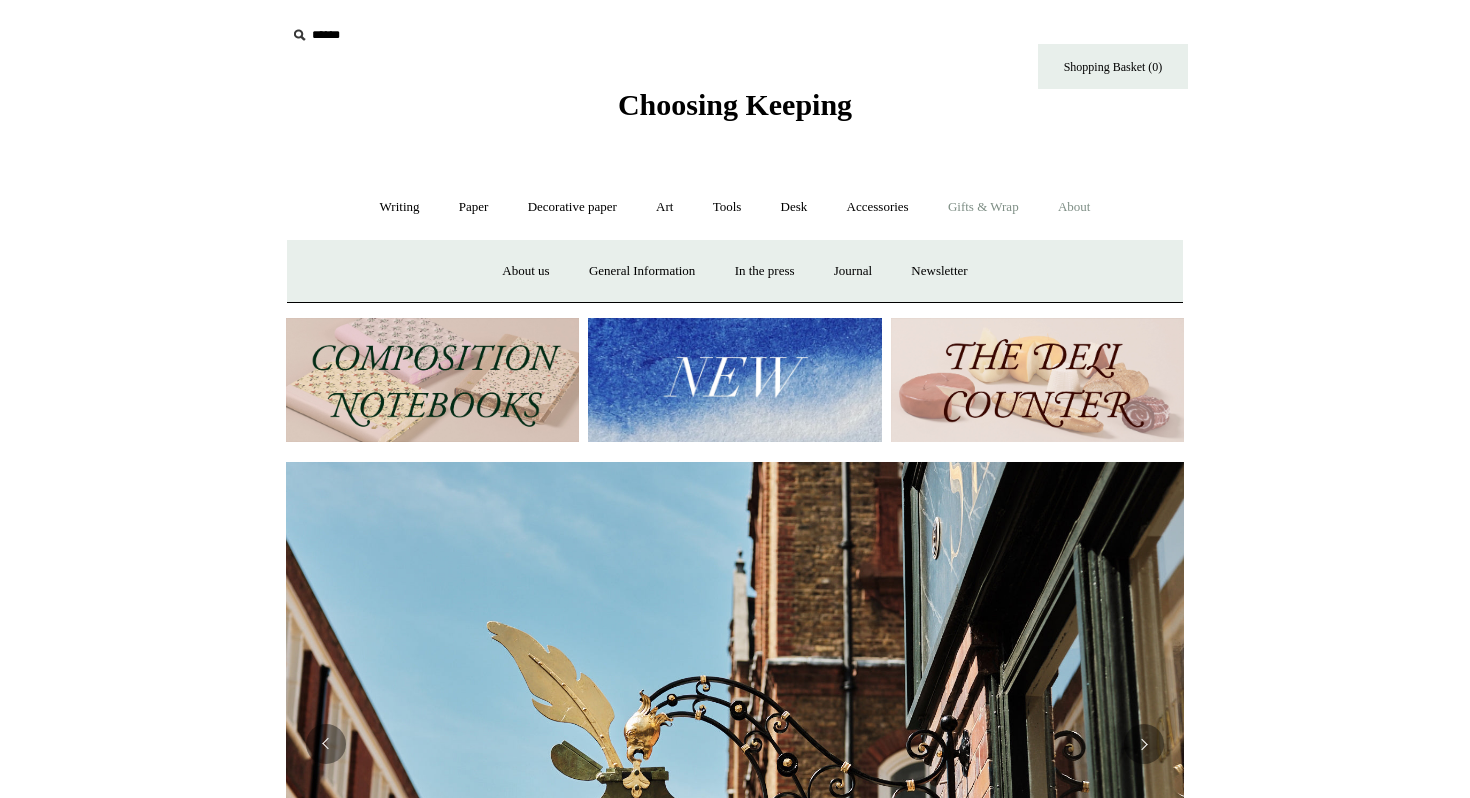 click on "Gifts & Wrap +" at bounding box center [983, 207] 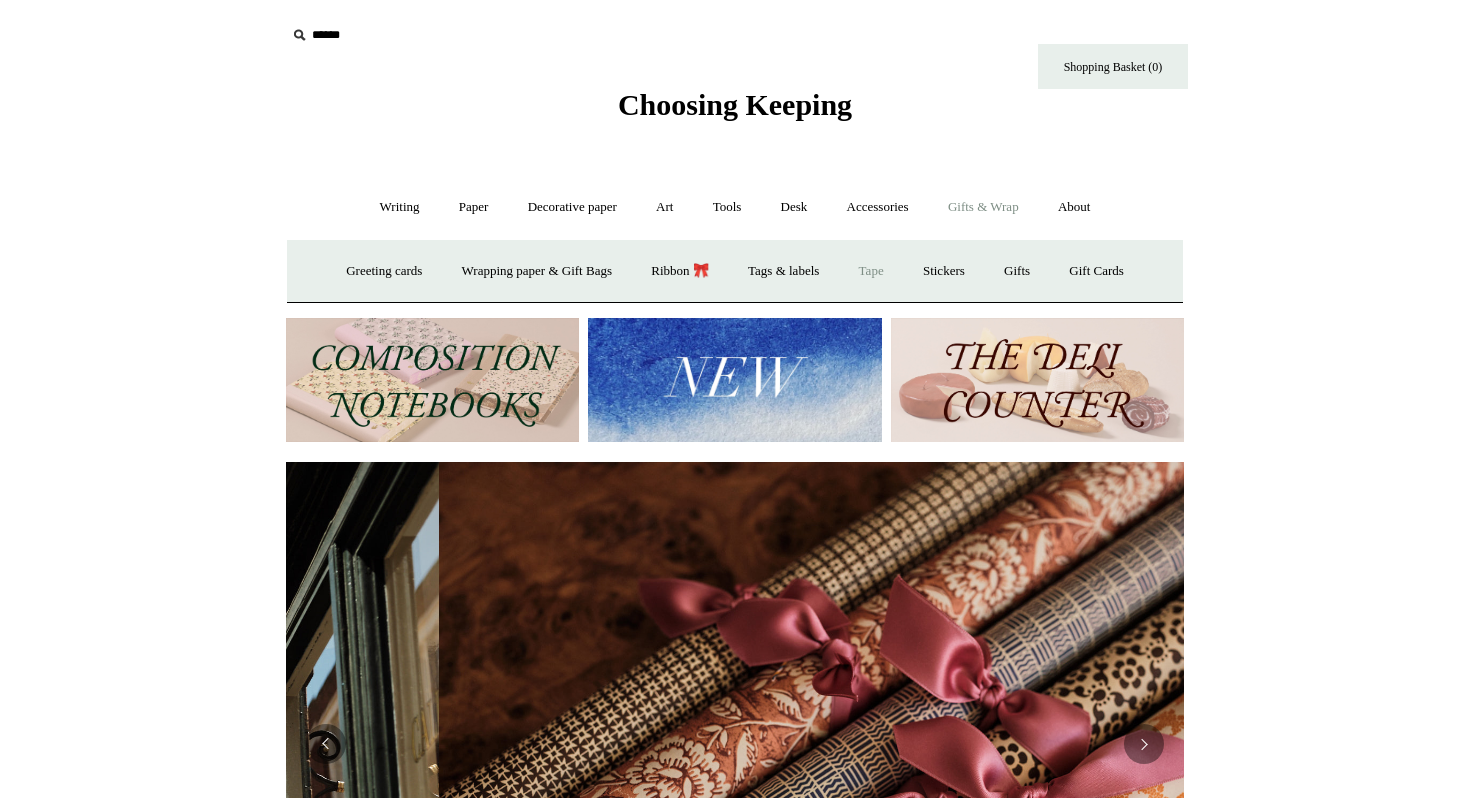 scroll, scrollTop: 0, scrollLeft: 1796, axis: horizontal 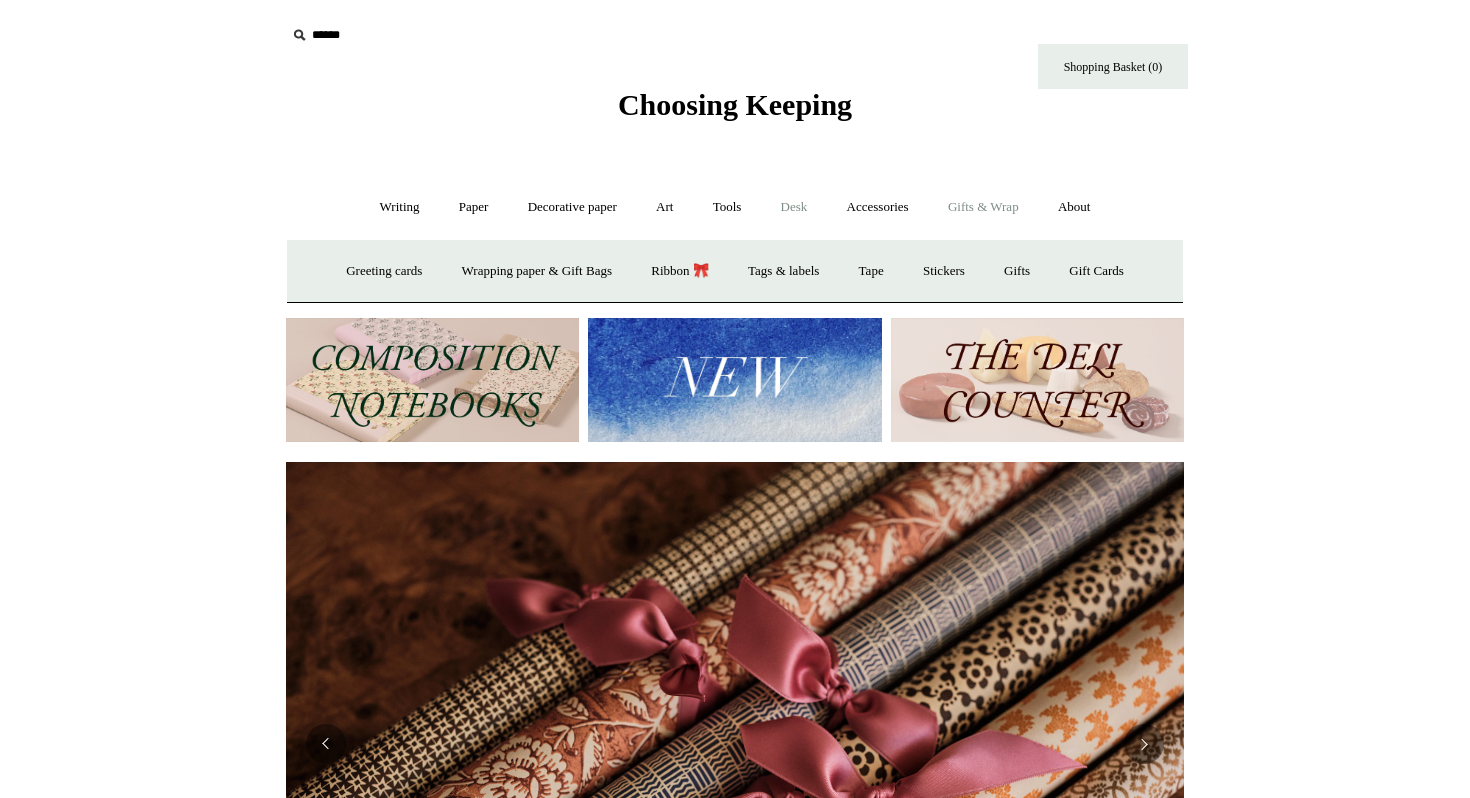 click on "Desk +" at bounding box center [794, 207] 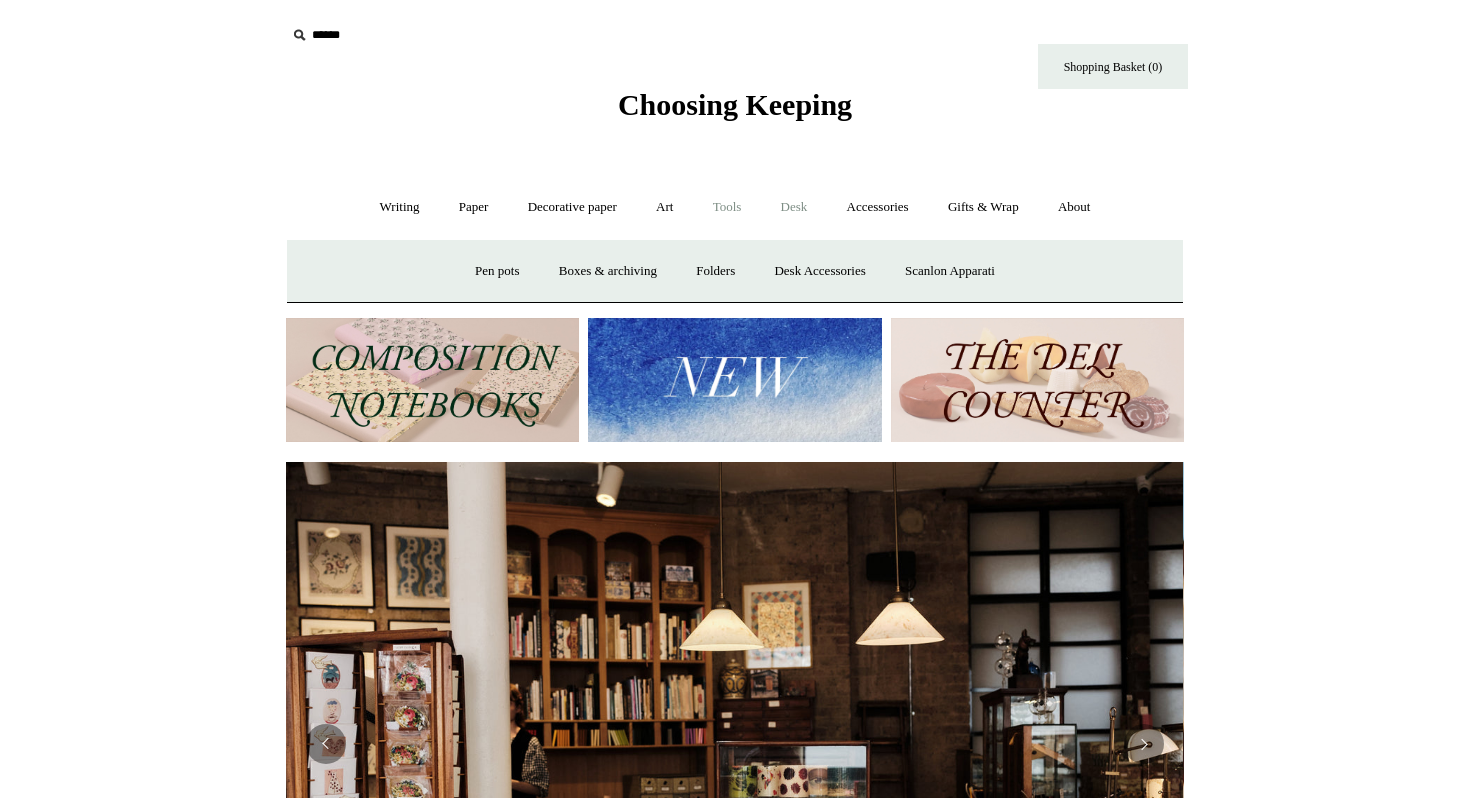 scroll, scrollTop: 0, scrollLeft: 0, axis: both 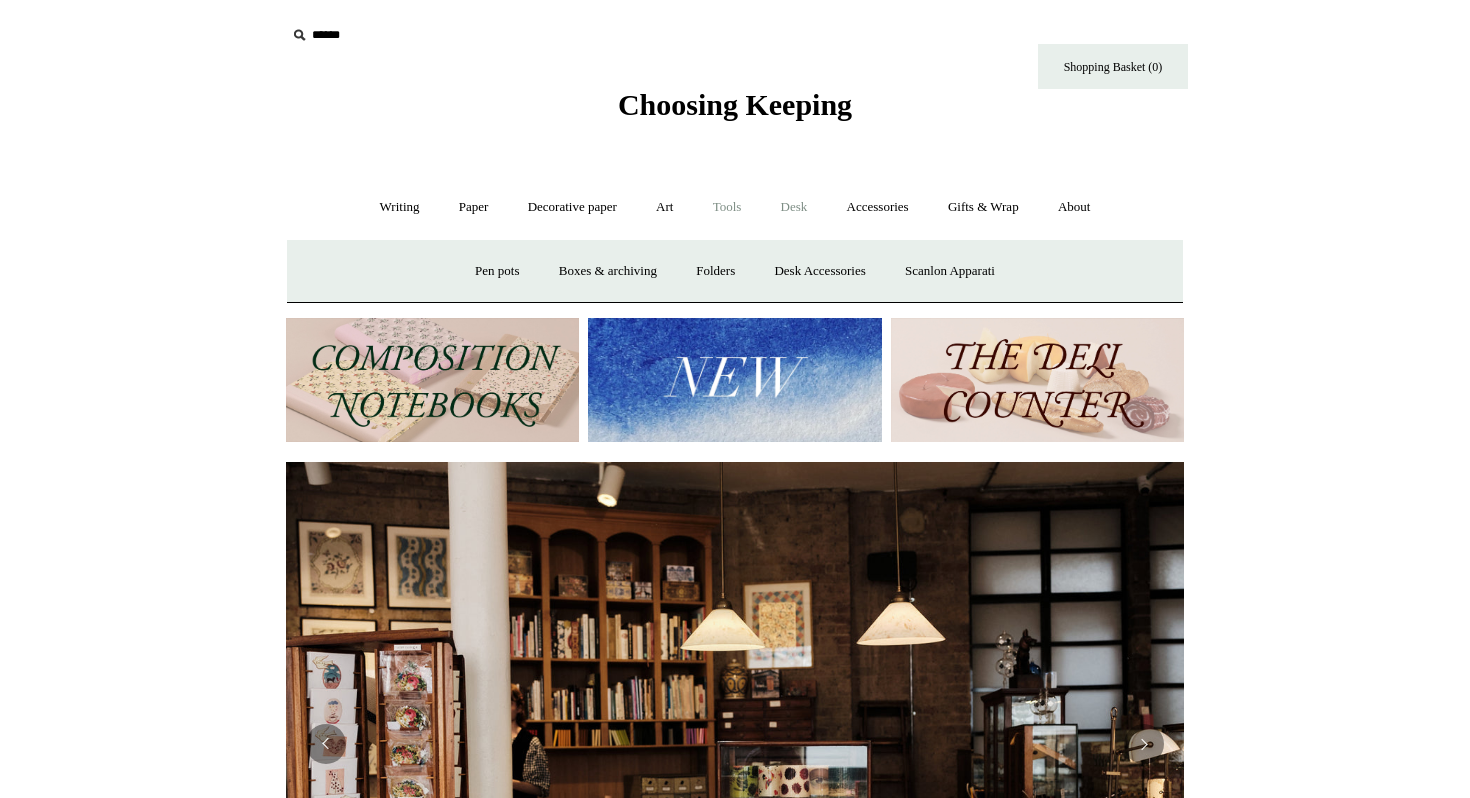 click on "Tools +" at bounding box center [727, 207] 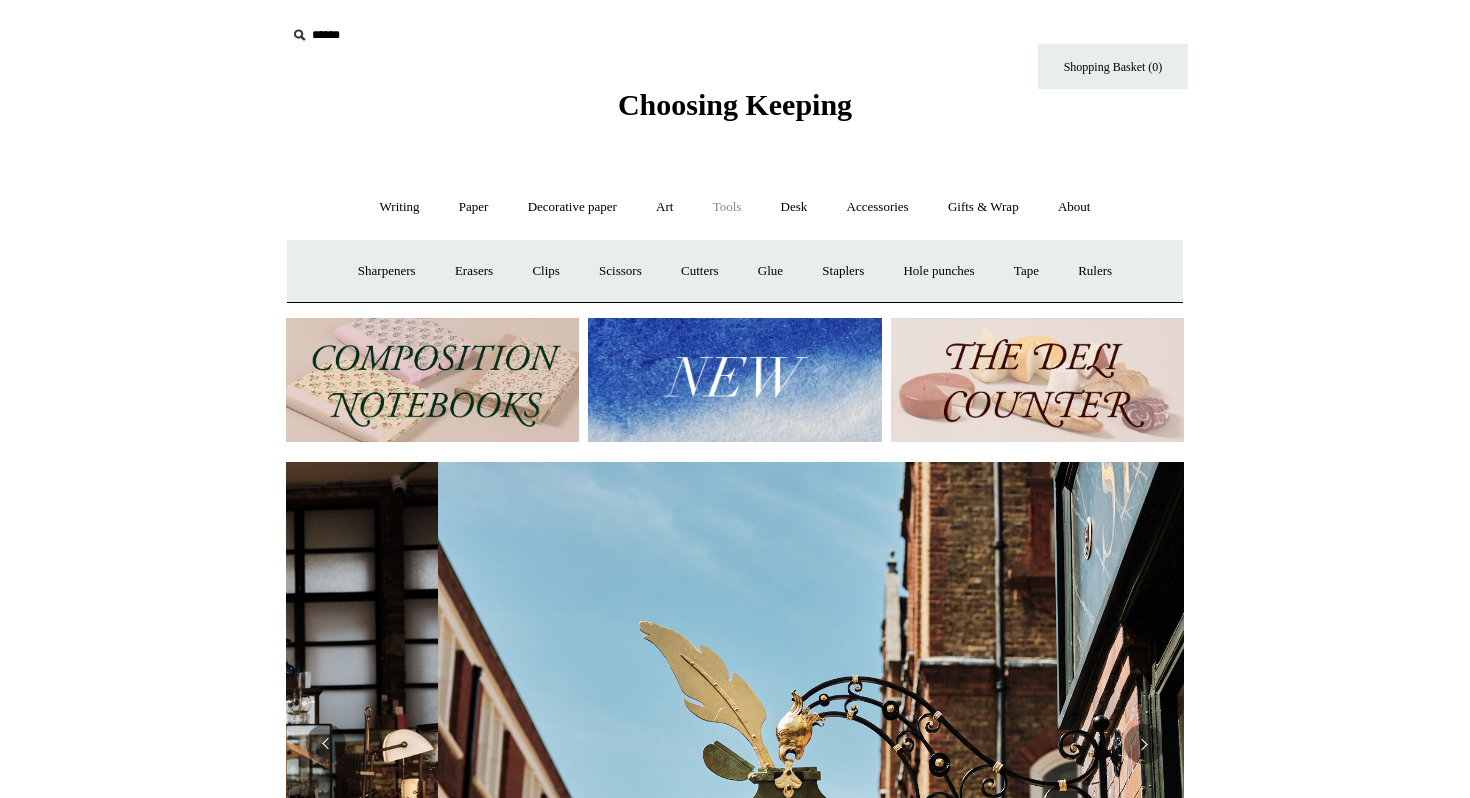 scroll, scrollTop: 0, scrollLeft: 898, axis: horizontal 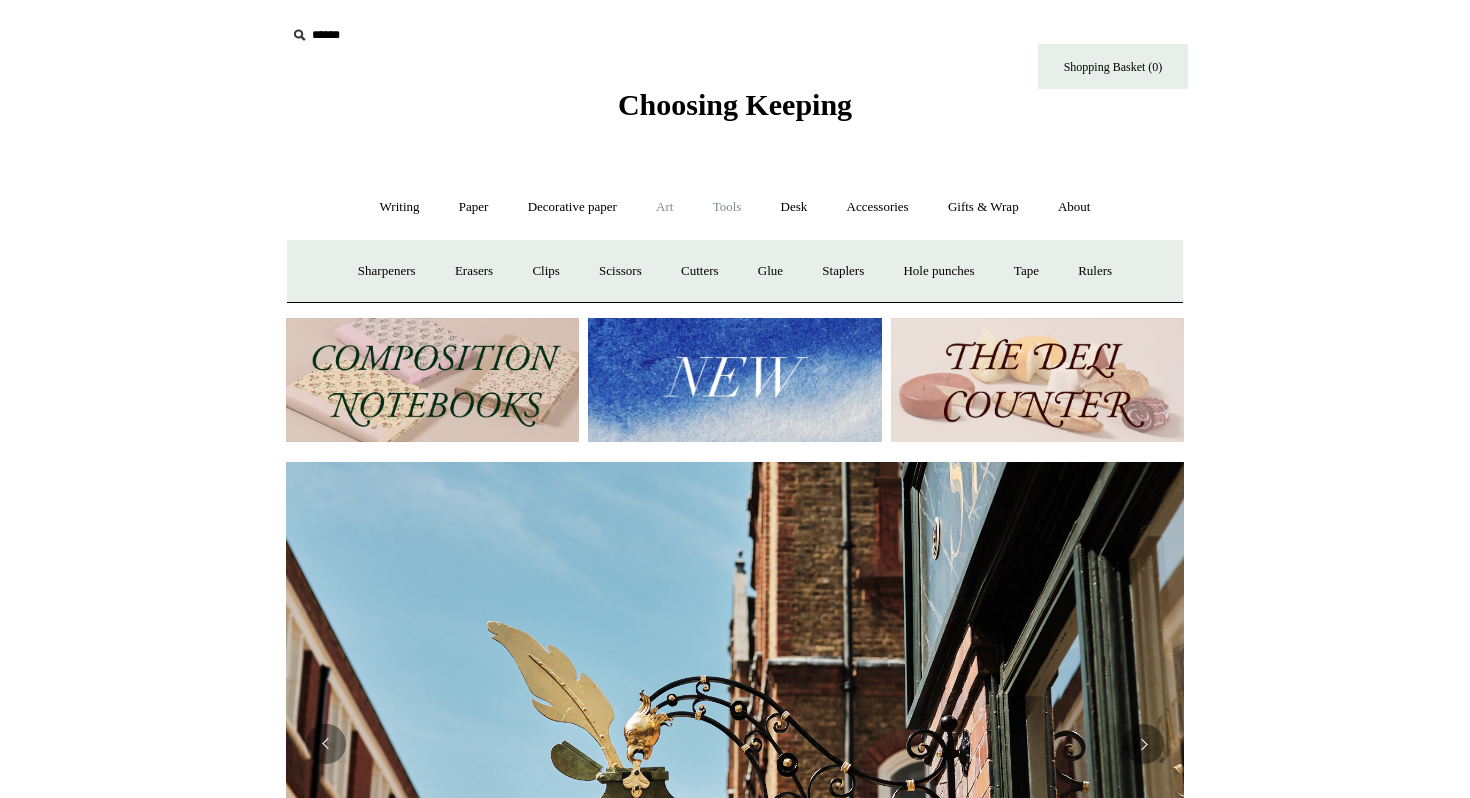 click on "Art +" at bounding box center (664, 207) 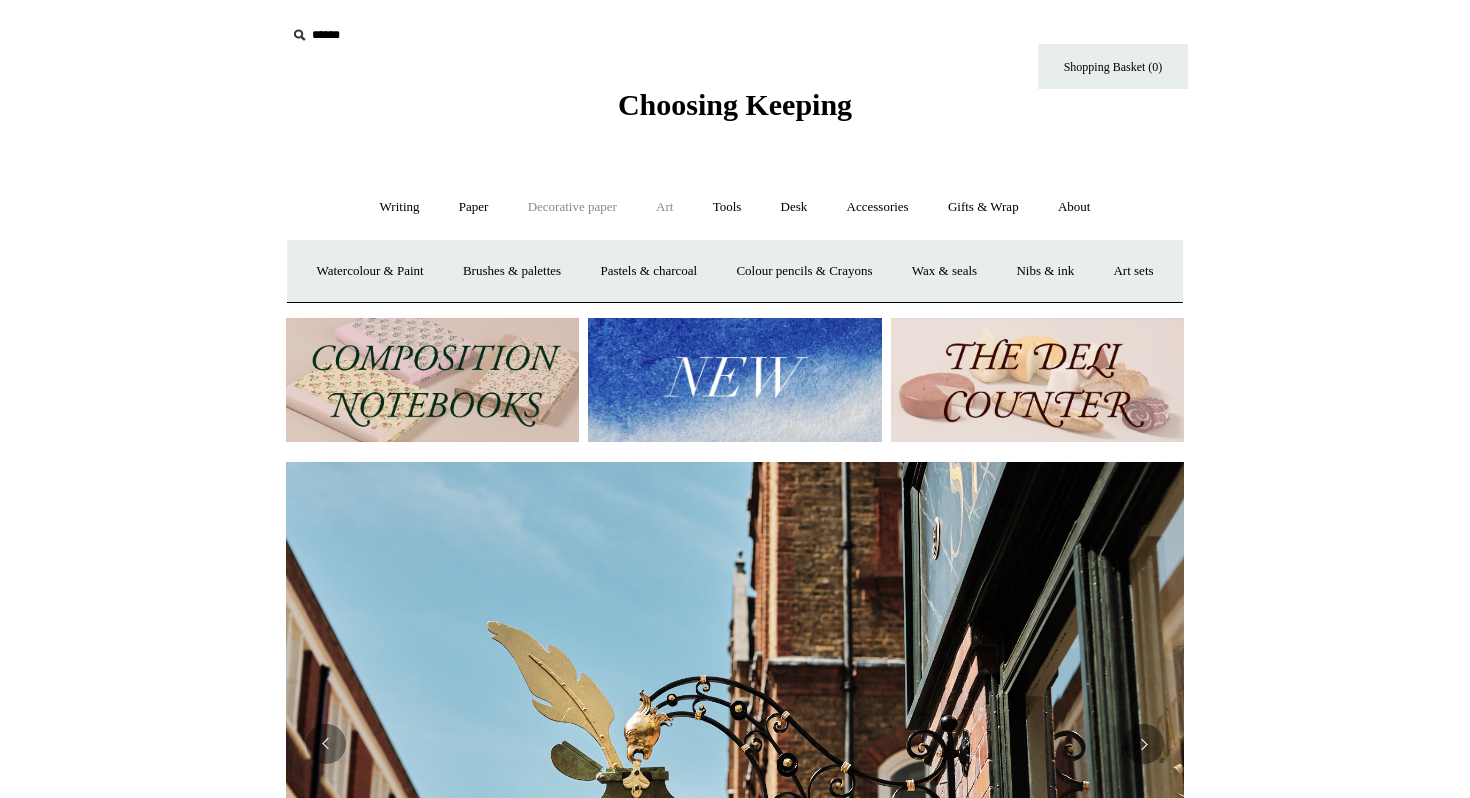 click on "Decorative paper +" at bounding box center (572, 207) 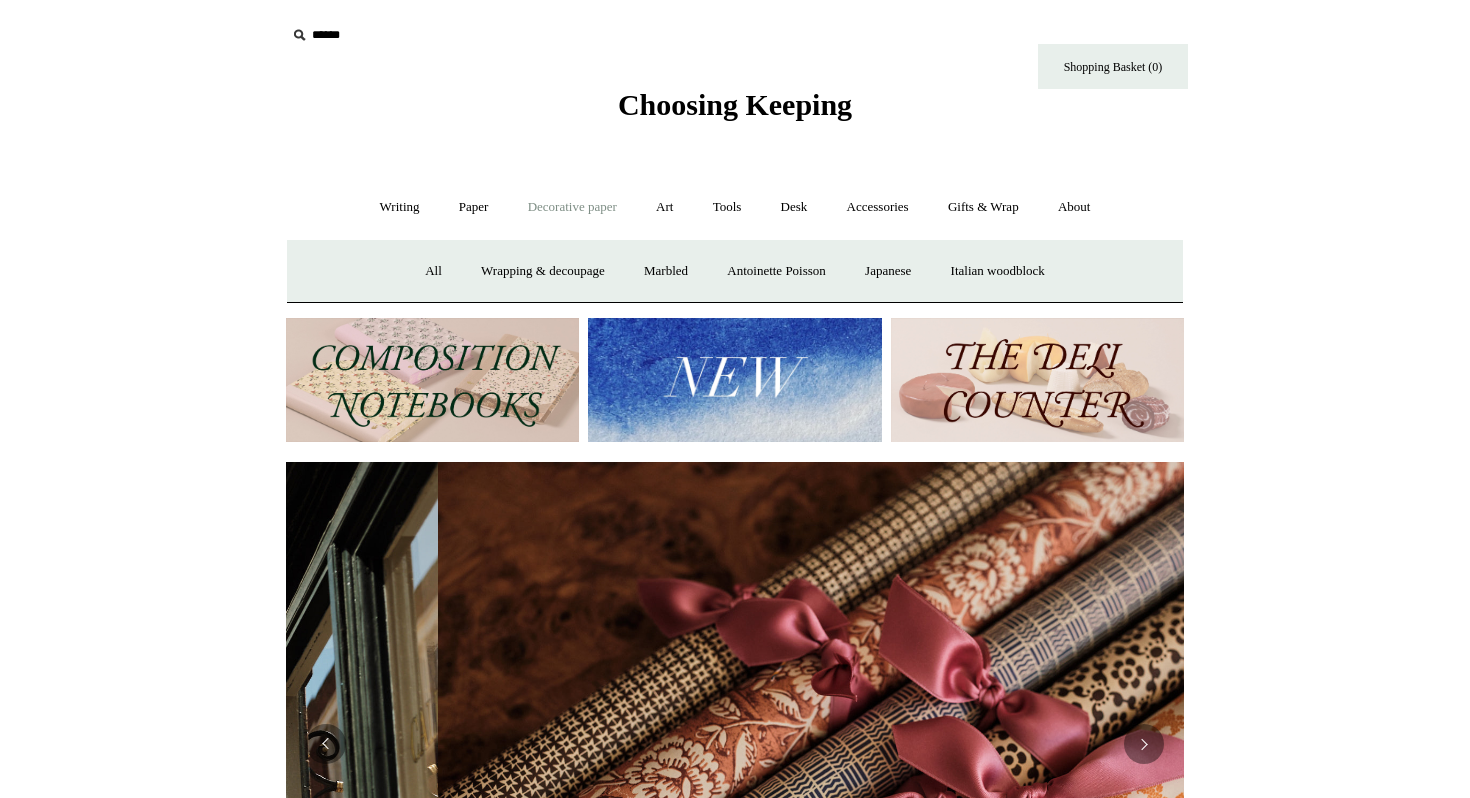 scroll, scrollTop: 0, scrollLeft: 1796, axis: horizontal 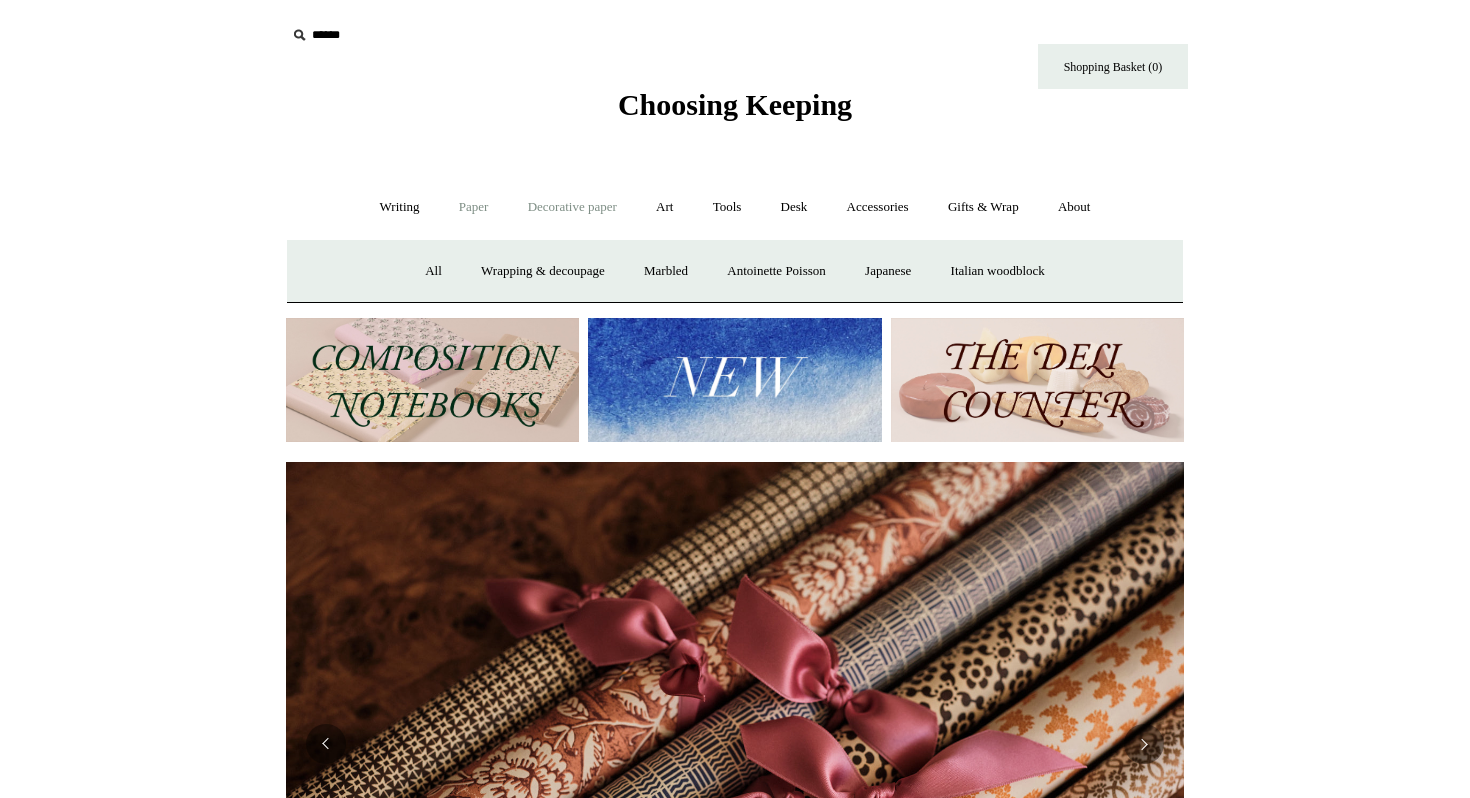 click on "Paper +" at bounding box center (474, 207) 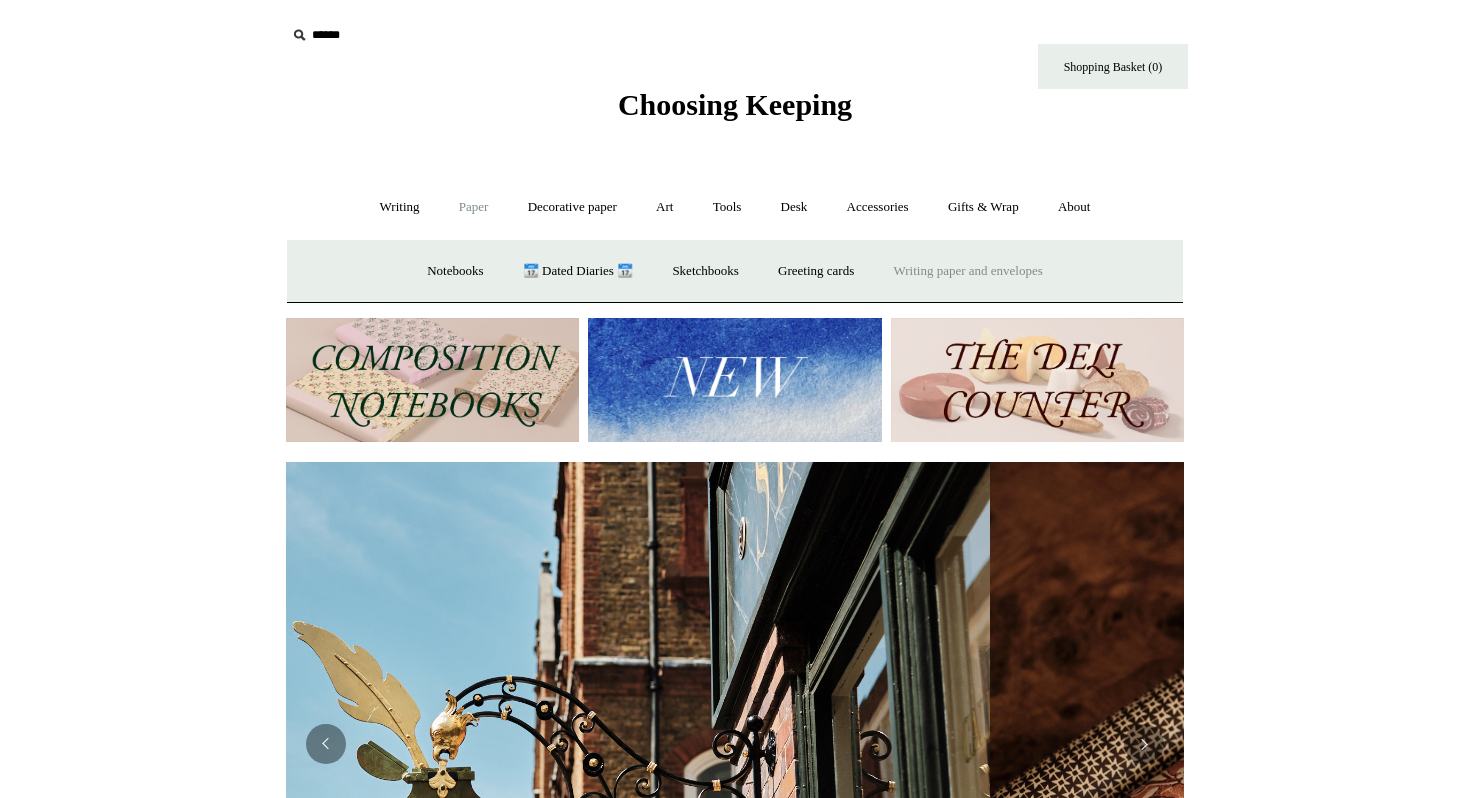 click on "Writing paper and envelopes +" at bounding box center [968, 271] 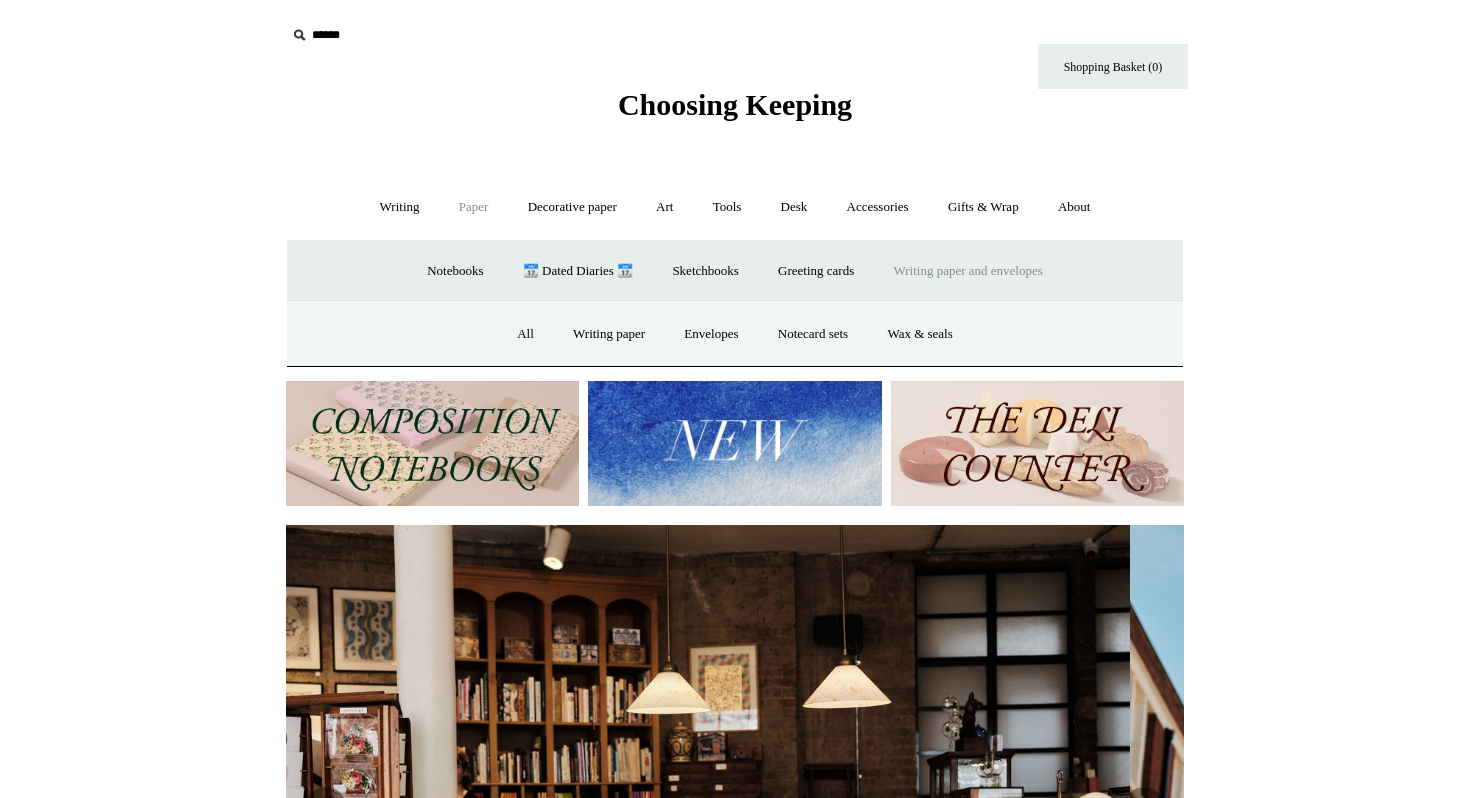 scroll, scrollTop: 0, scrollLeft: 0, axis: both 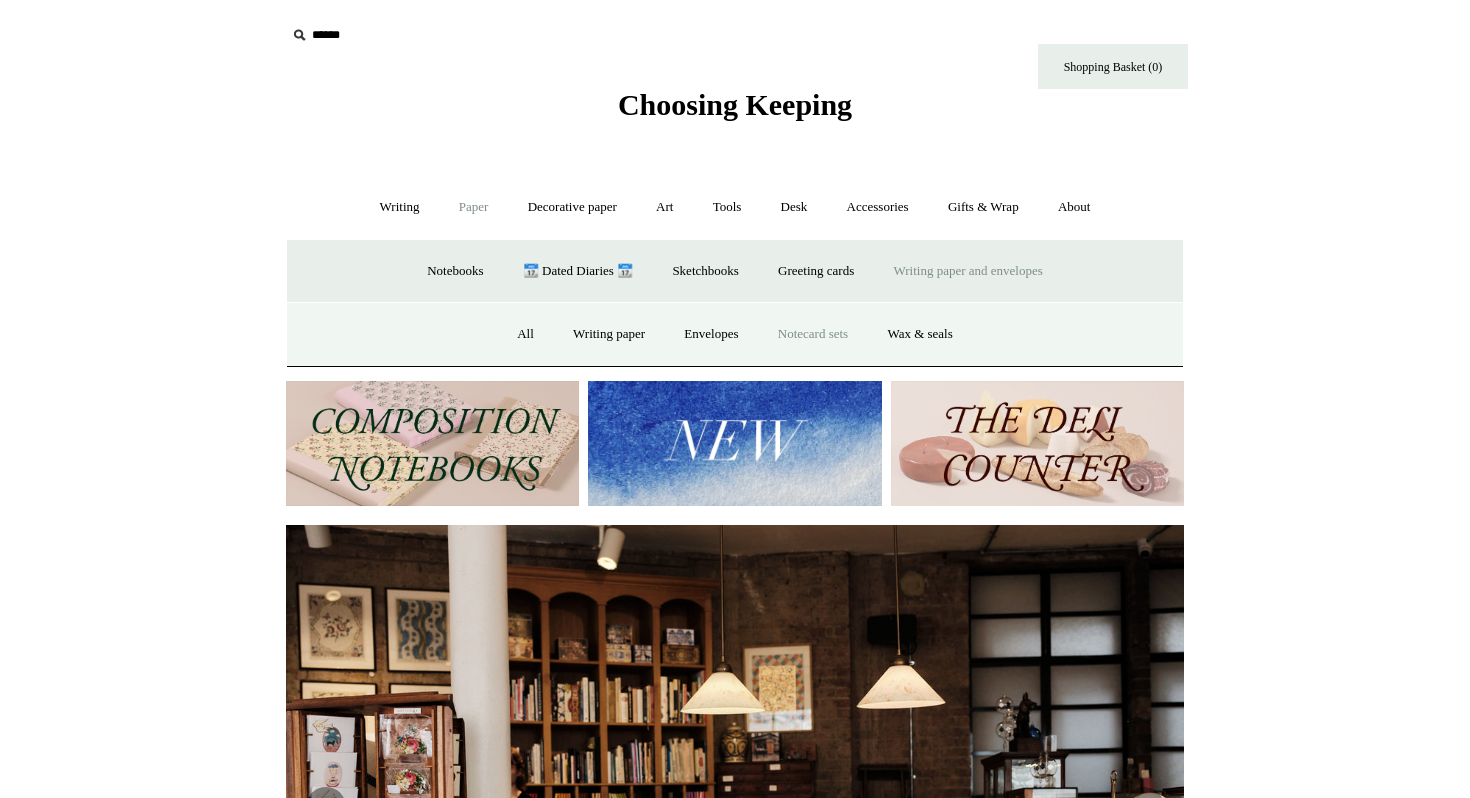 click on "Notecard sets" at bounding box center [813, 334] 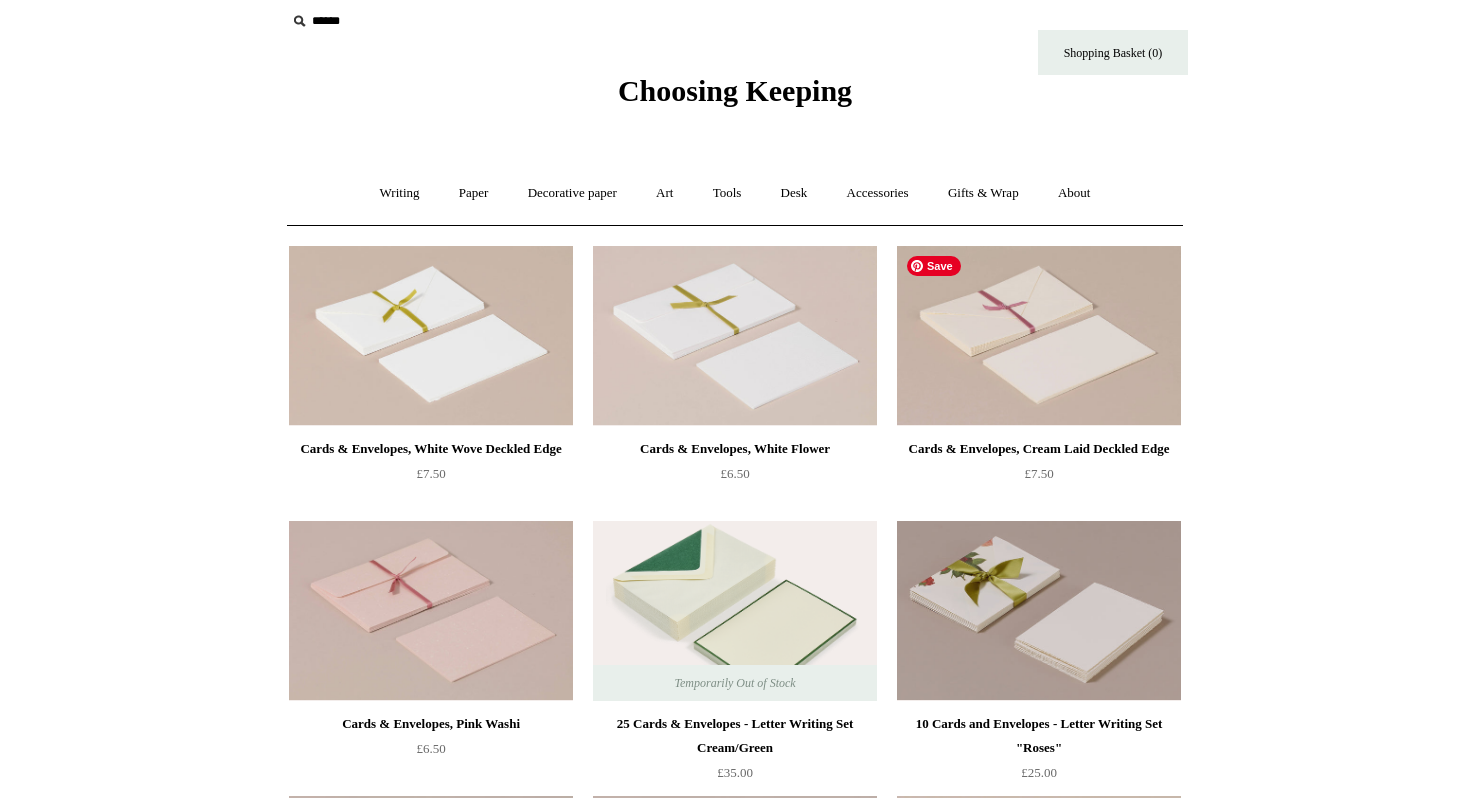 scroll, scrollTop: 0, scrollLeft: 0, axis: both 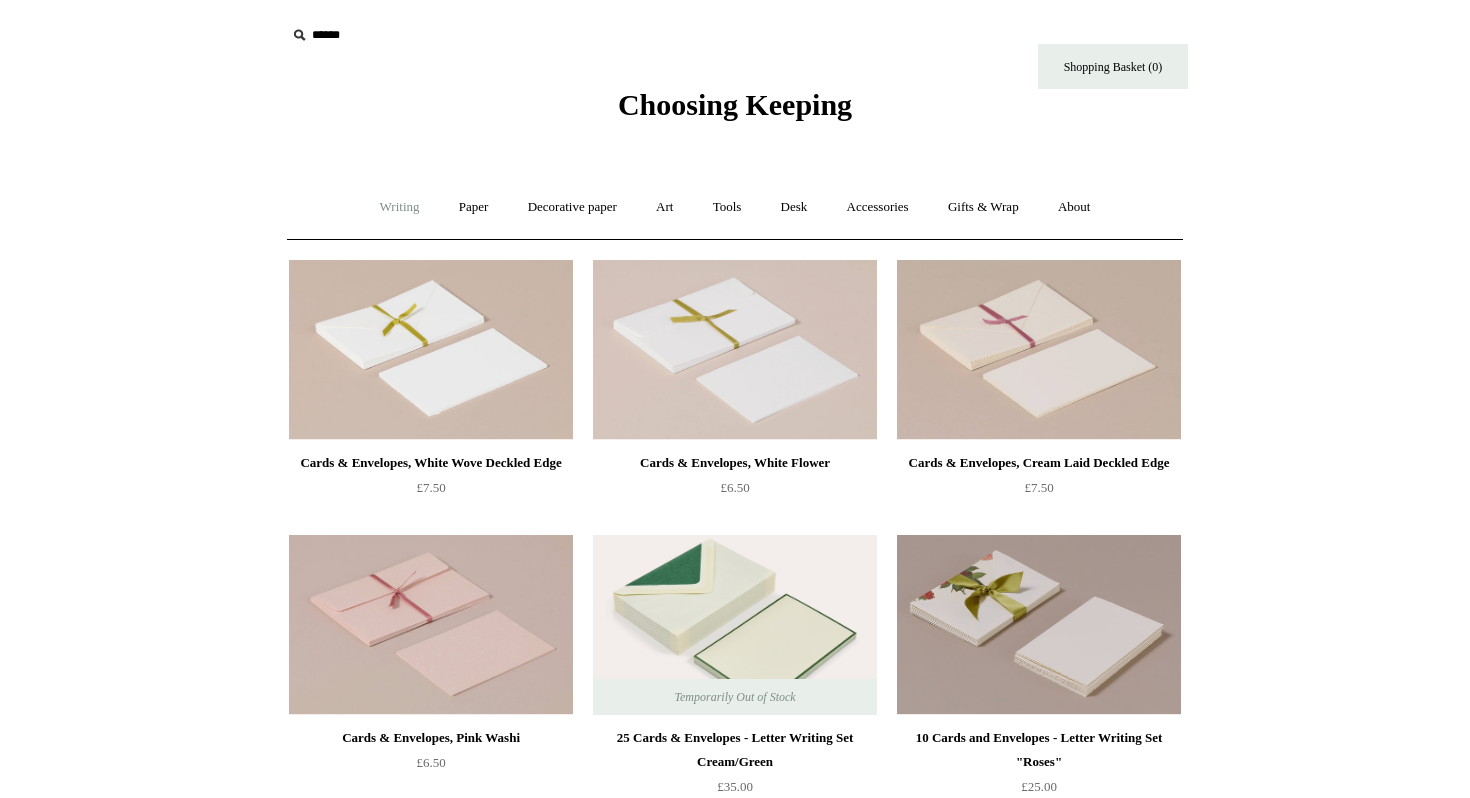 click on "Writing +" at bounding box center (400, 207) 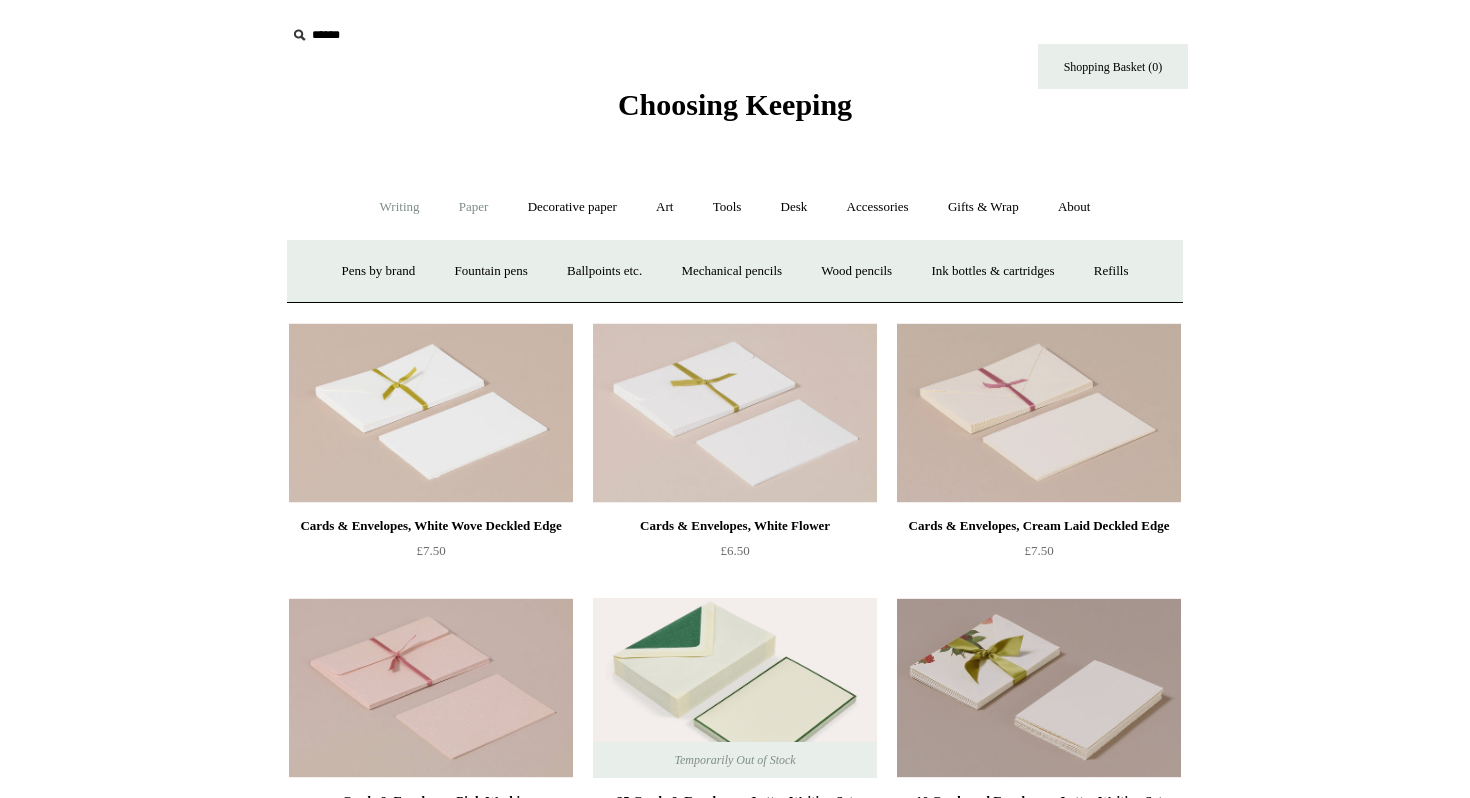 click on "Paper +" at bounding box center (474, 207) 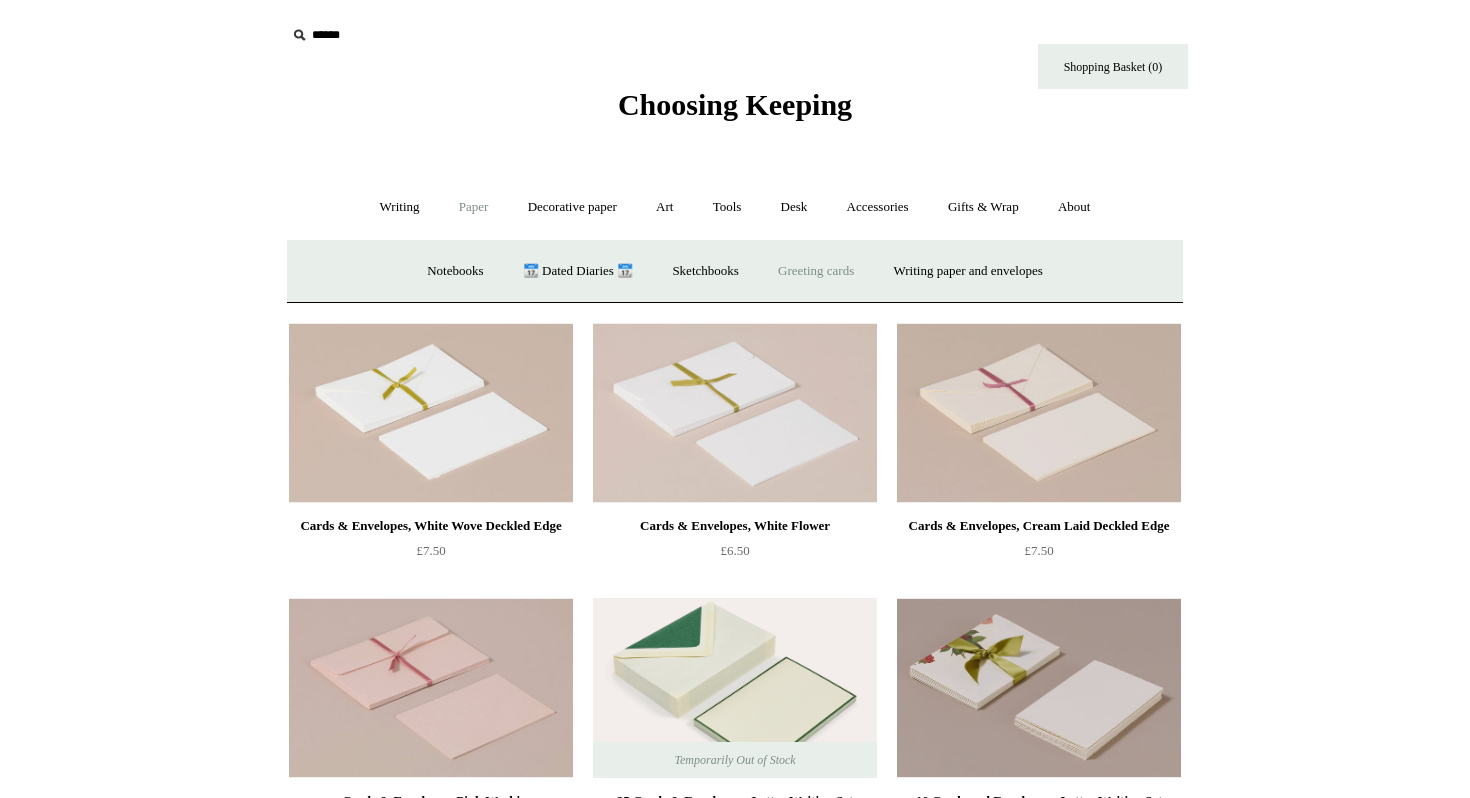 click on "Greeting cards +" at bounding box center [816, 271] 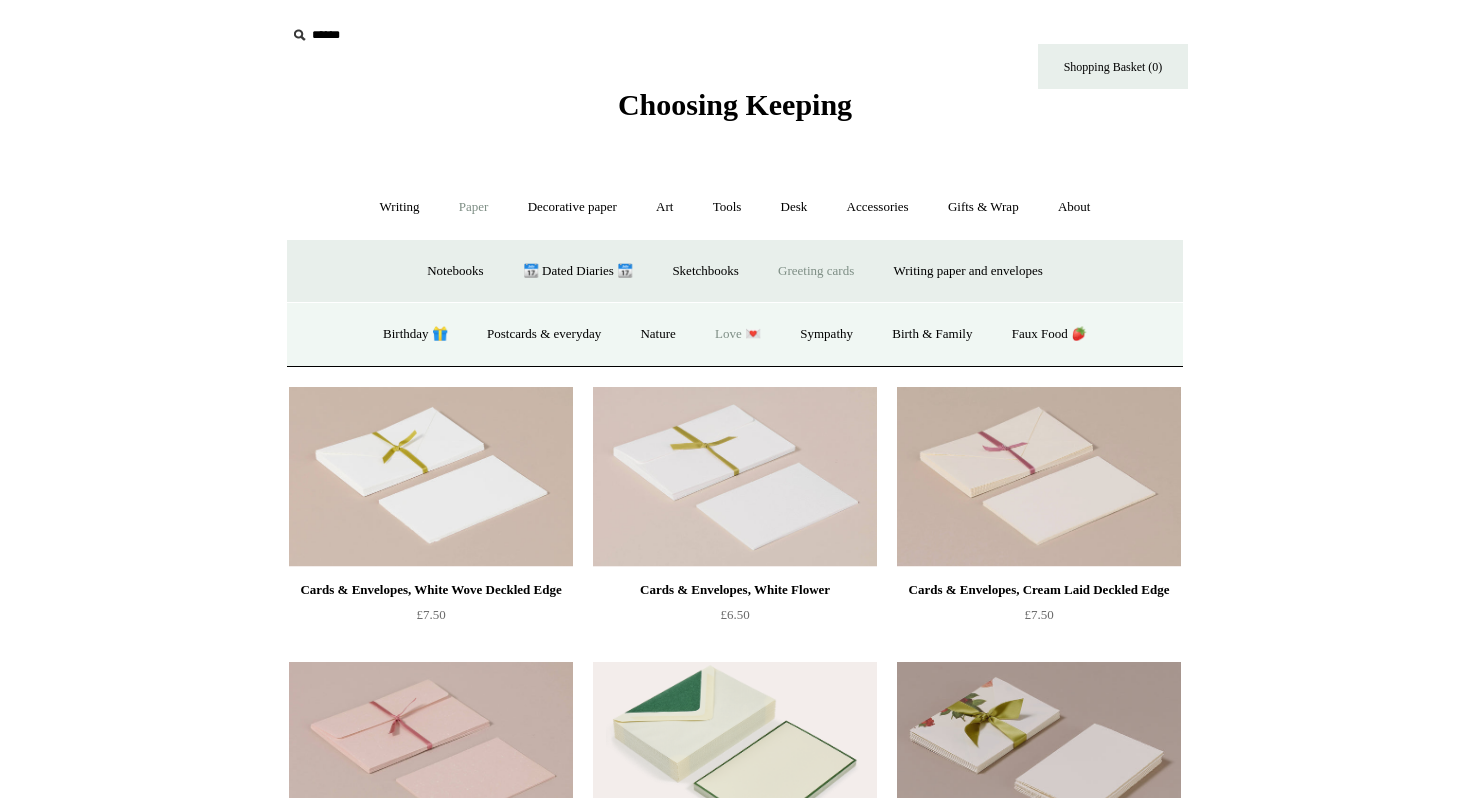 click on "Love 💌" at bounding box center [738, 334] 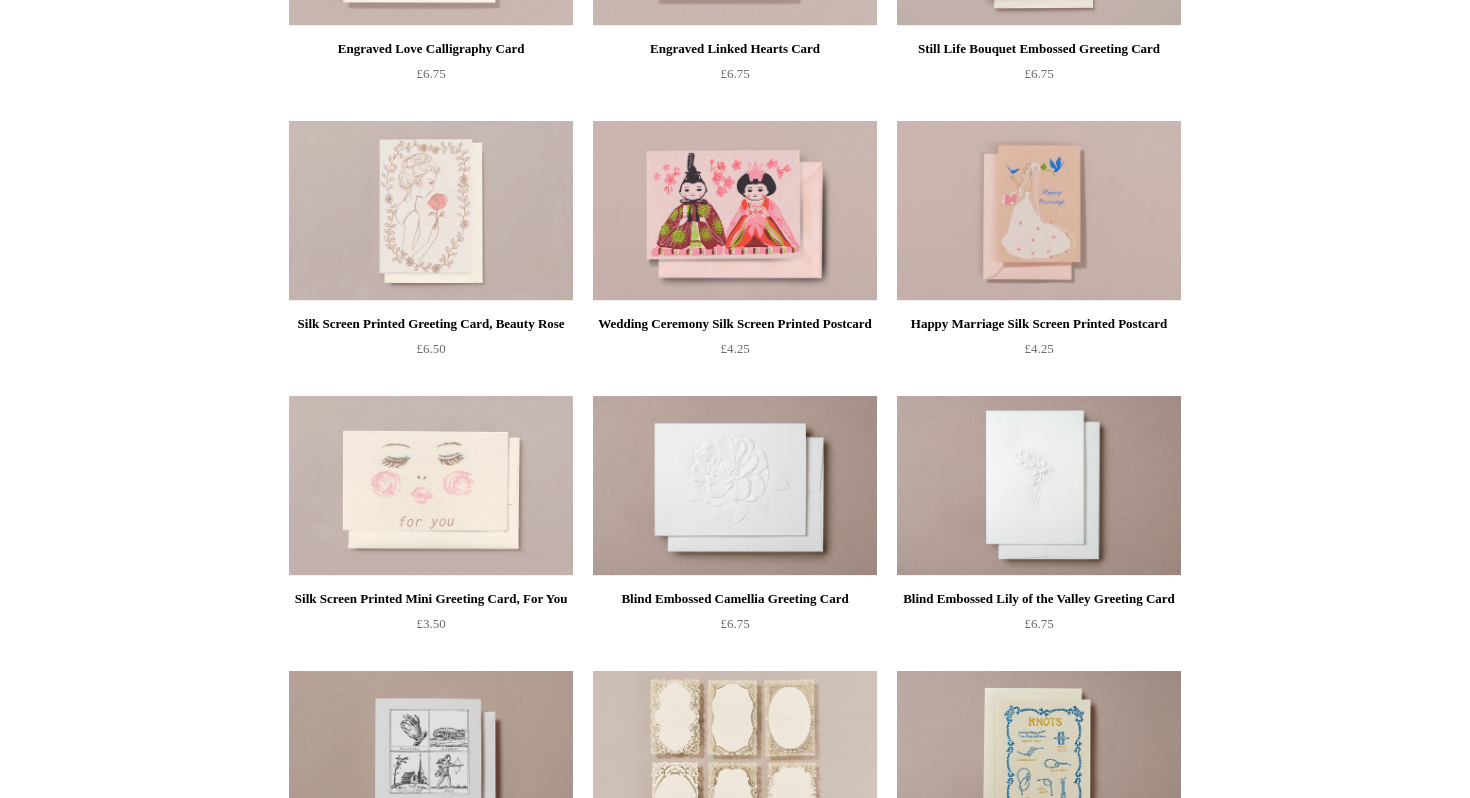 scroll, scrollTop: 0, scrollLeft: 0, axis: both 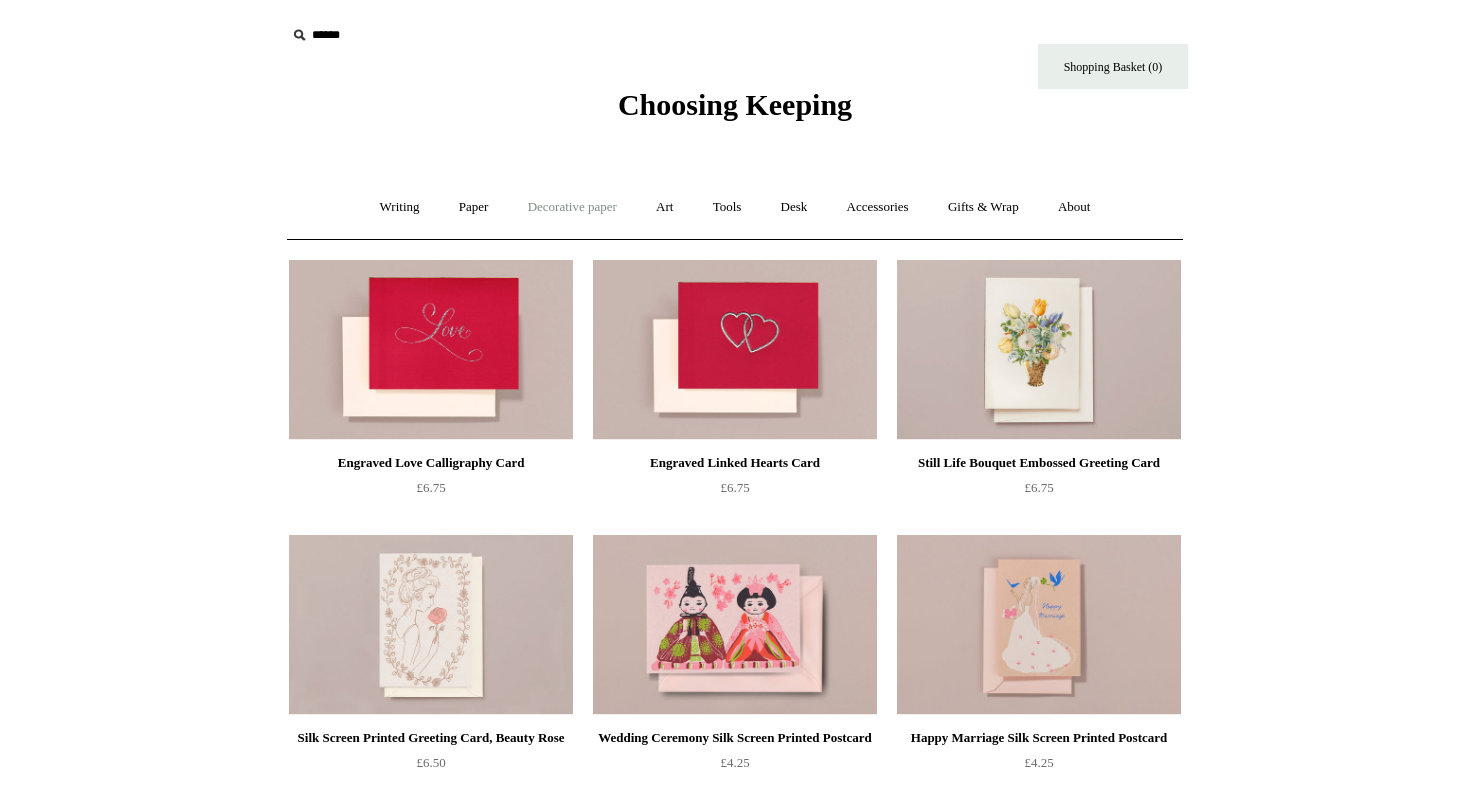 click on "Decorative paper +" at bounding box center [572, 207] 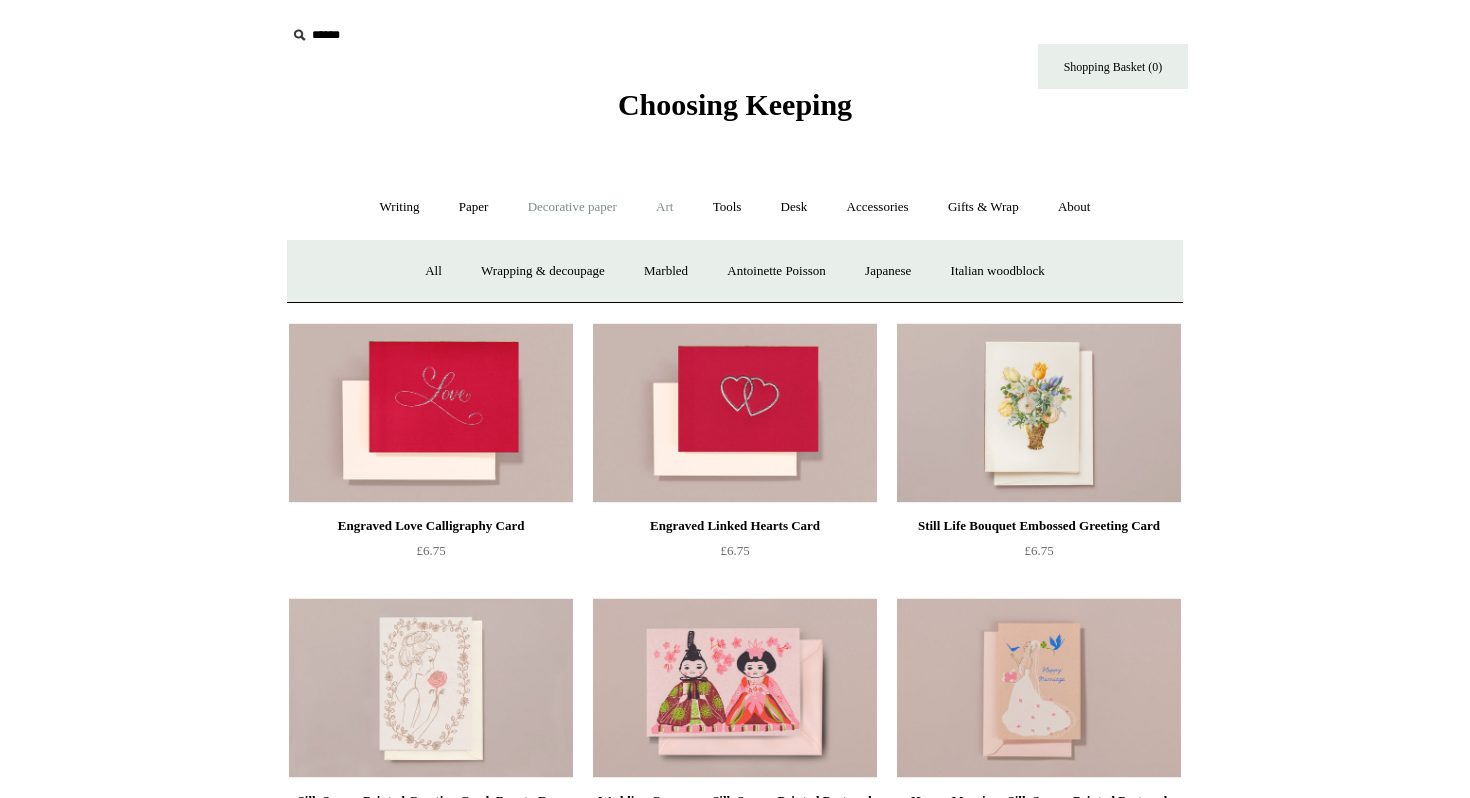 click on "Art +" at bounding box center [664, 207] 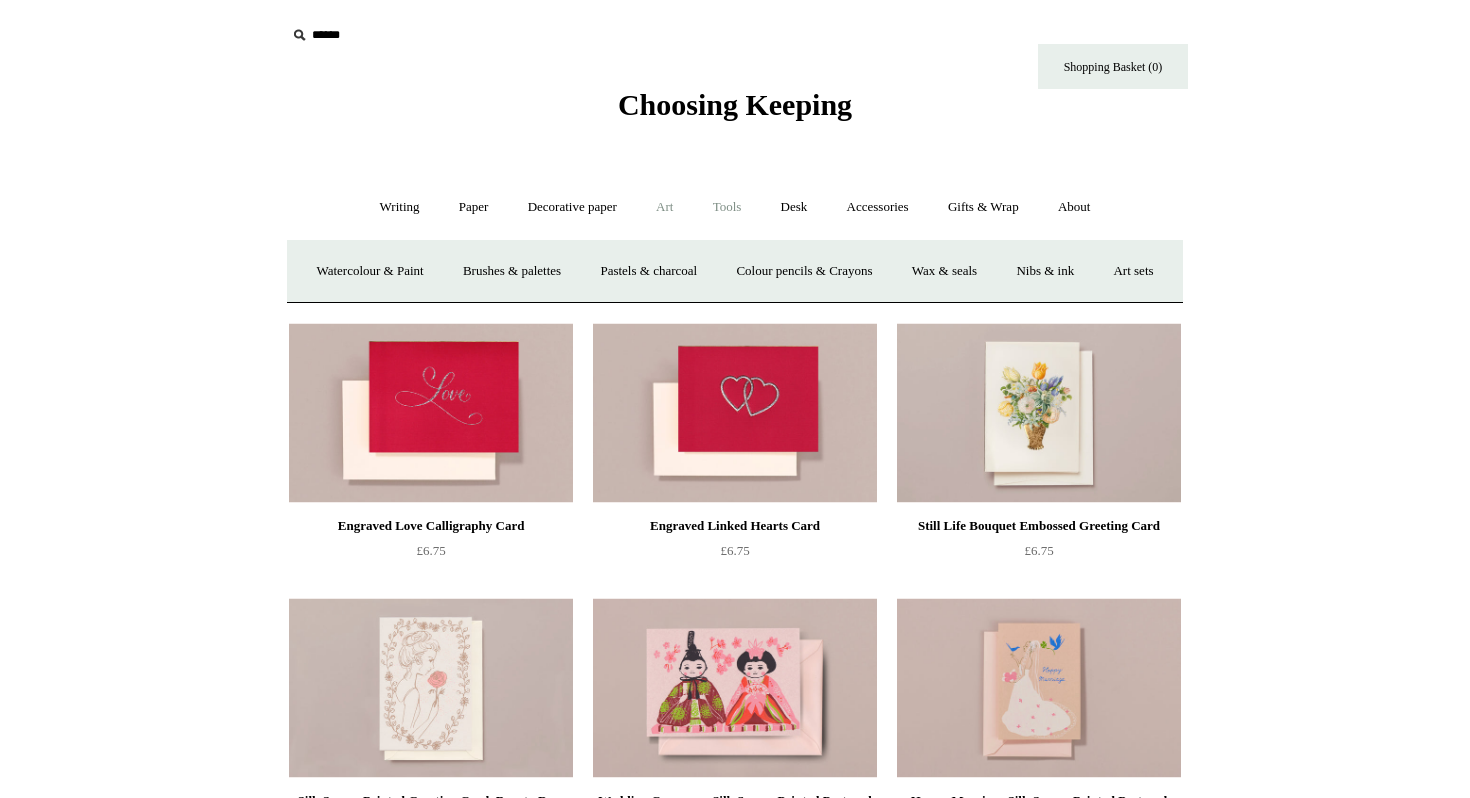 click on "Tools +" at bounding box center [727, 207] 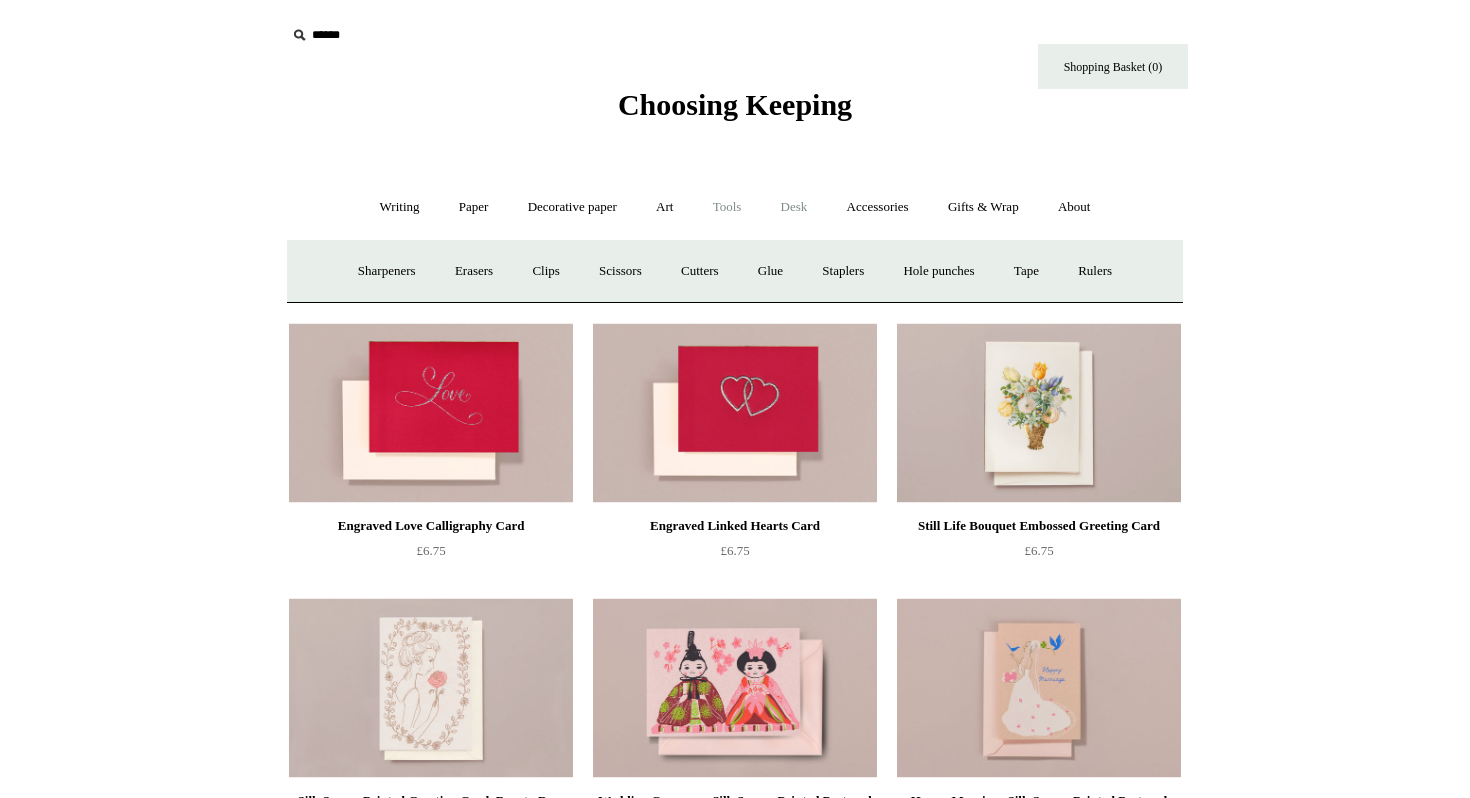 click on "Desk +" at bounding box center [794, 207] 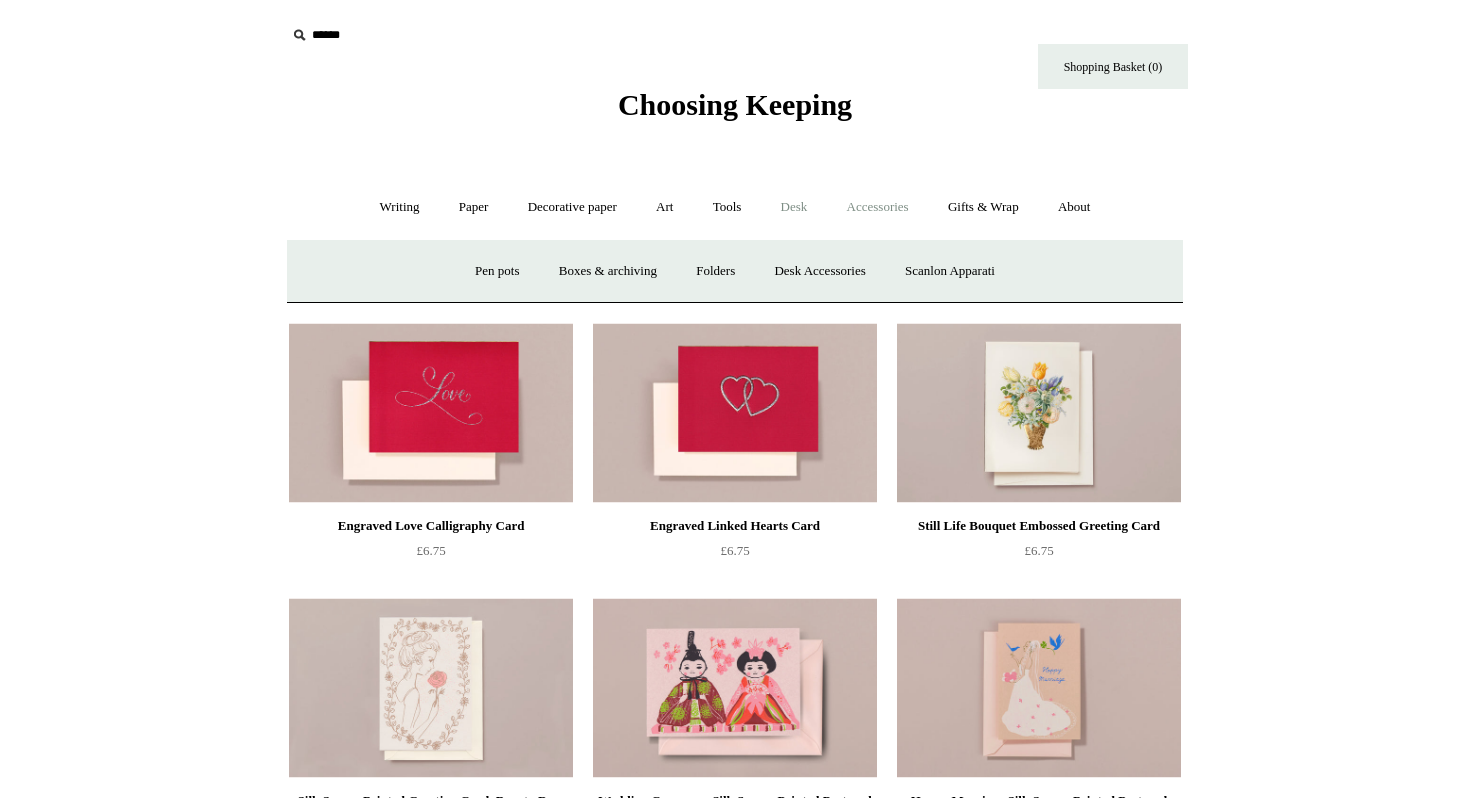 click on "Accessories +" at bounding box center [878, 207] 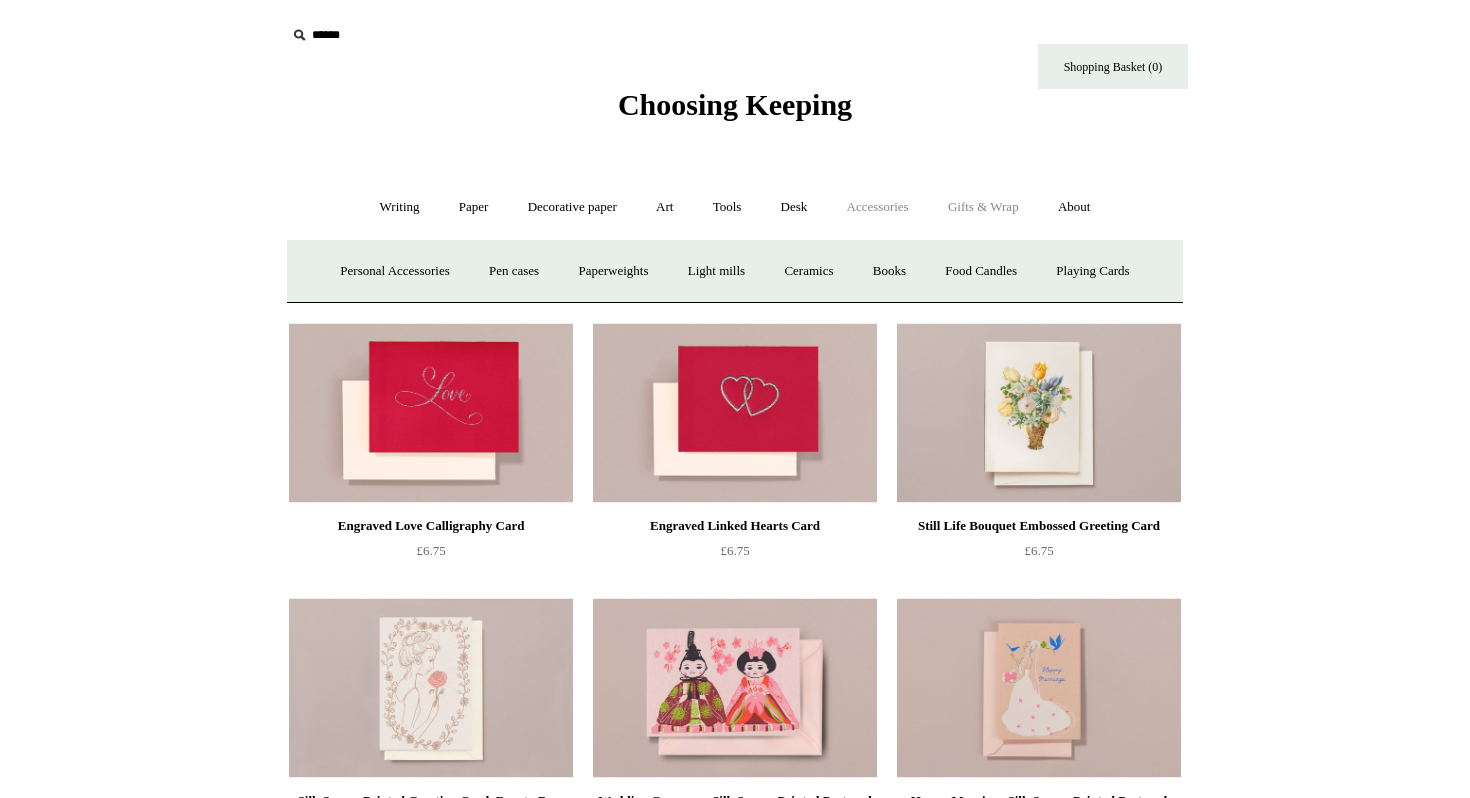 click on "Gifts & Wrap +" at bounding box center (983, 207) 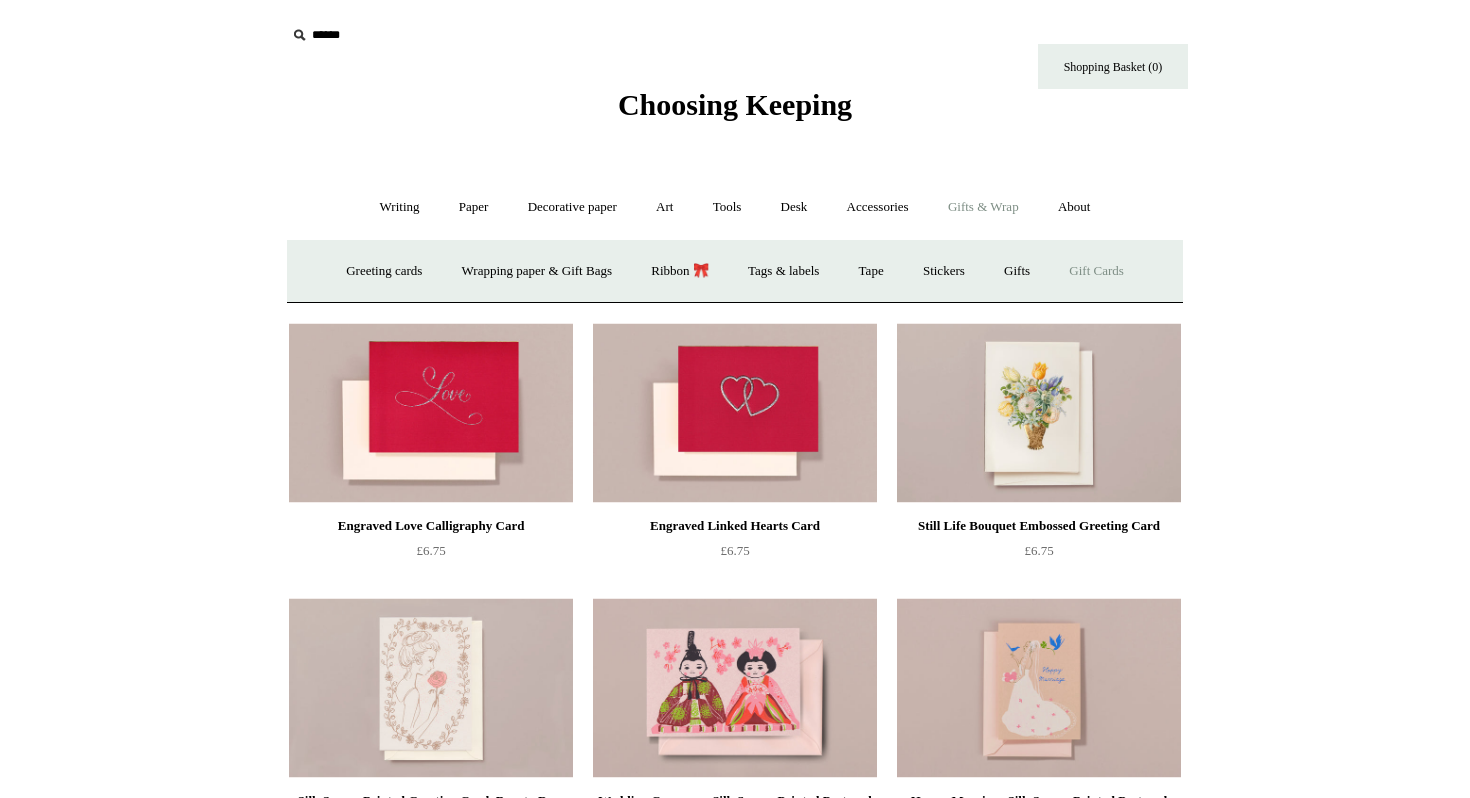 click on "Gift Cards" at bounding box center [1096, 271] 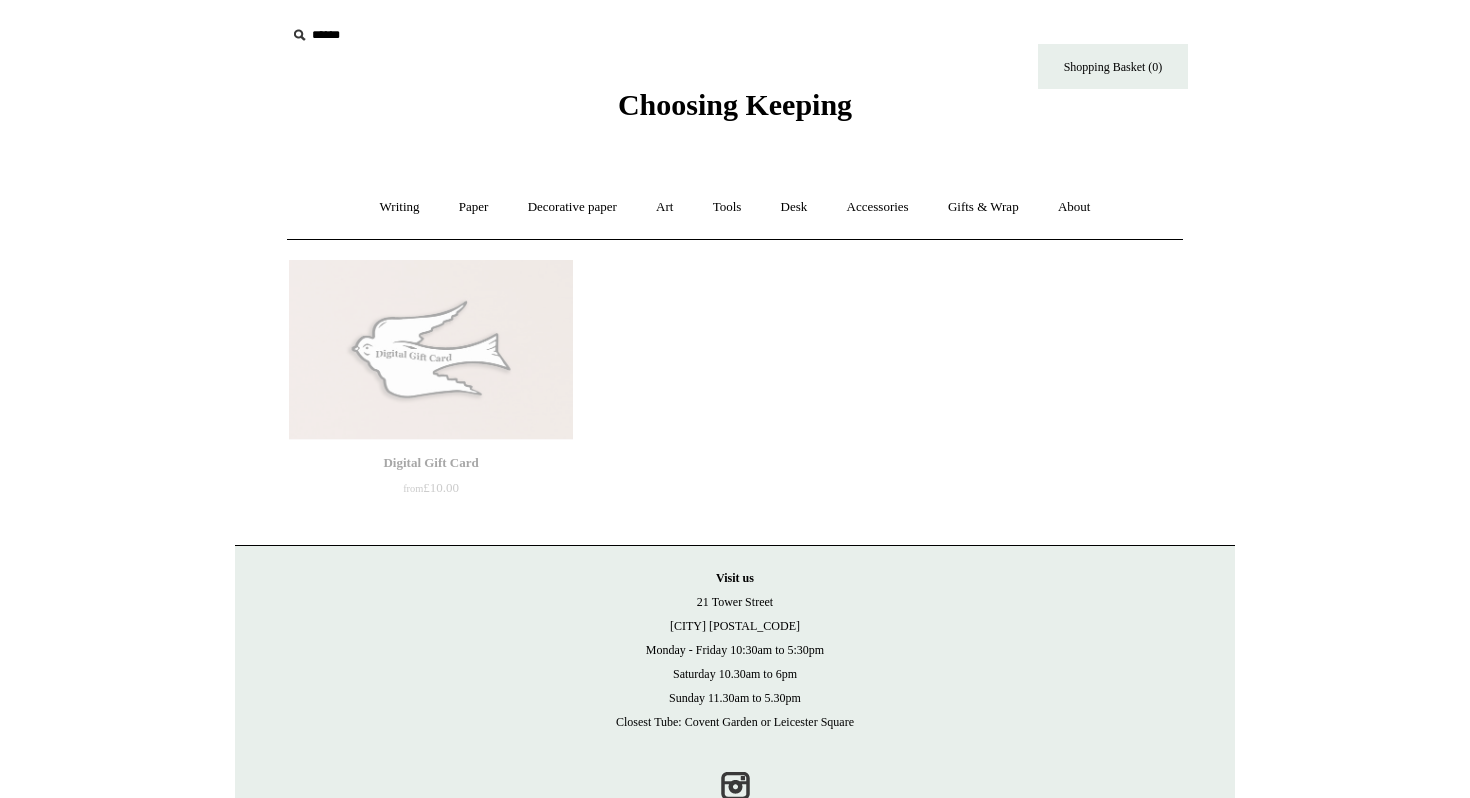 scroll, scrollTop: 0, scrollLeft: 0, axis: both 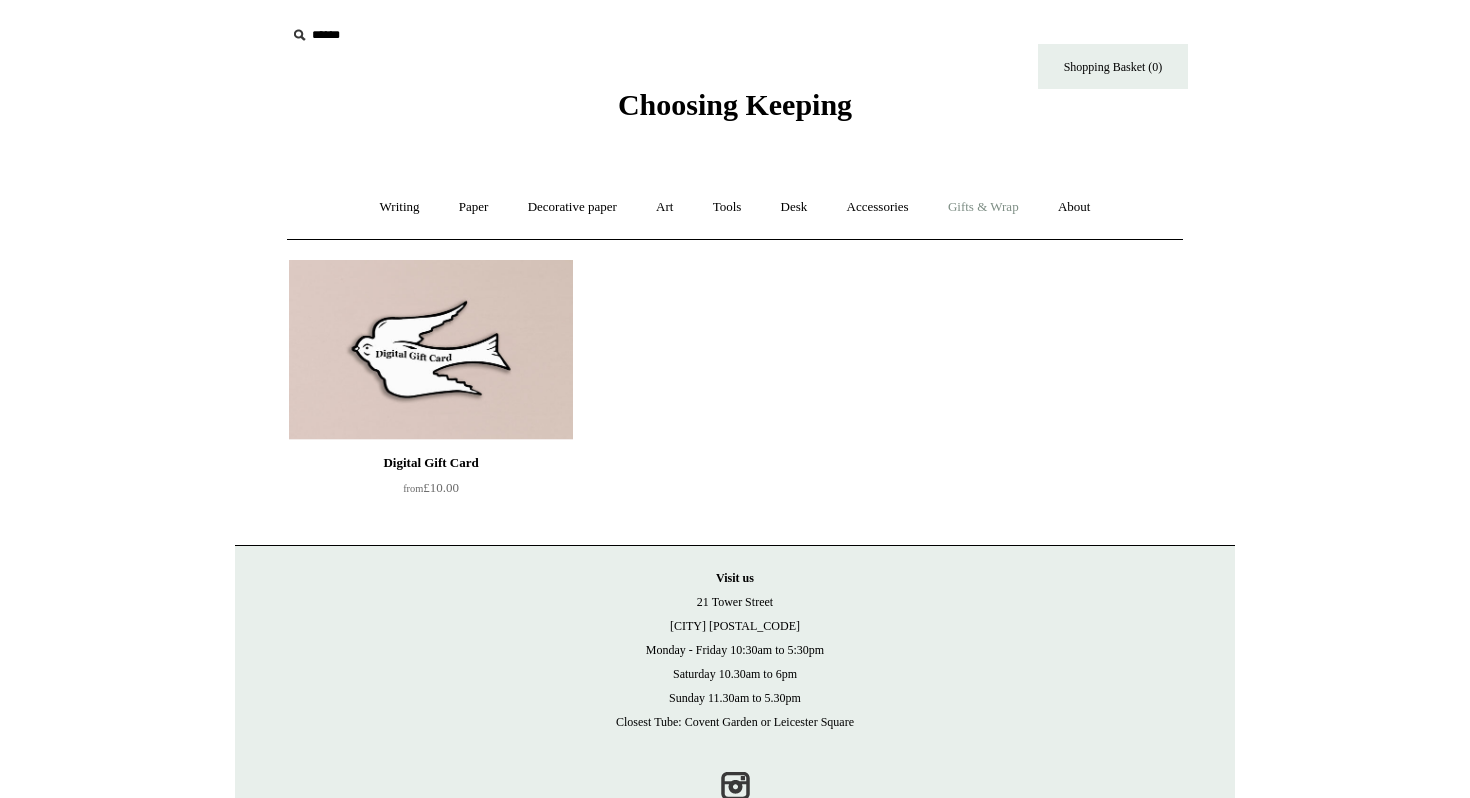 click on "Gifts & Wrap +" at bounding box center [983, 207] 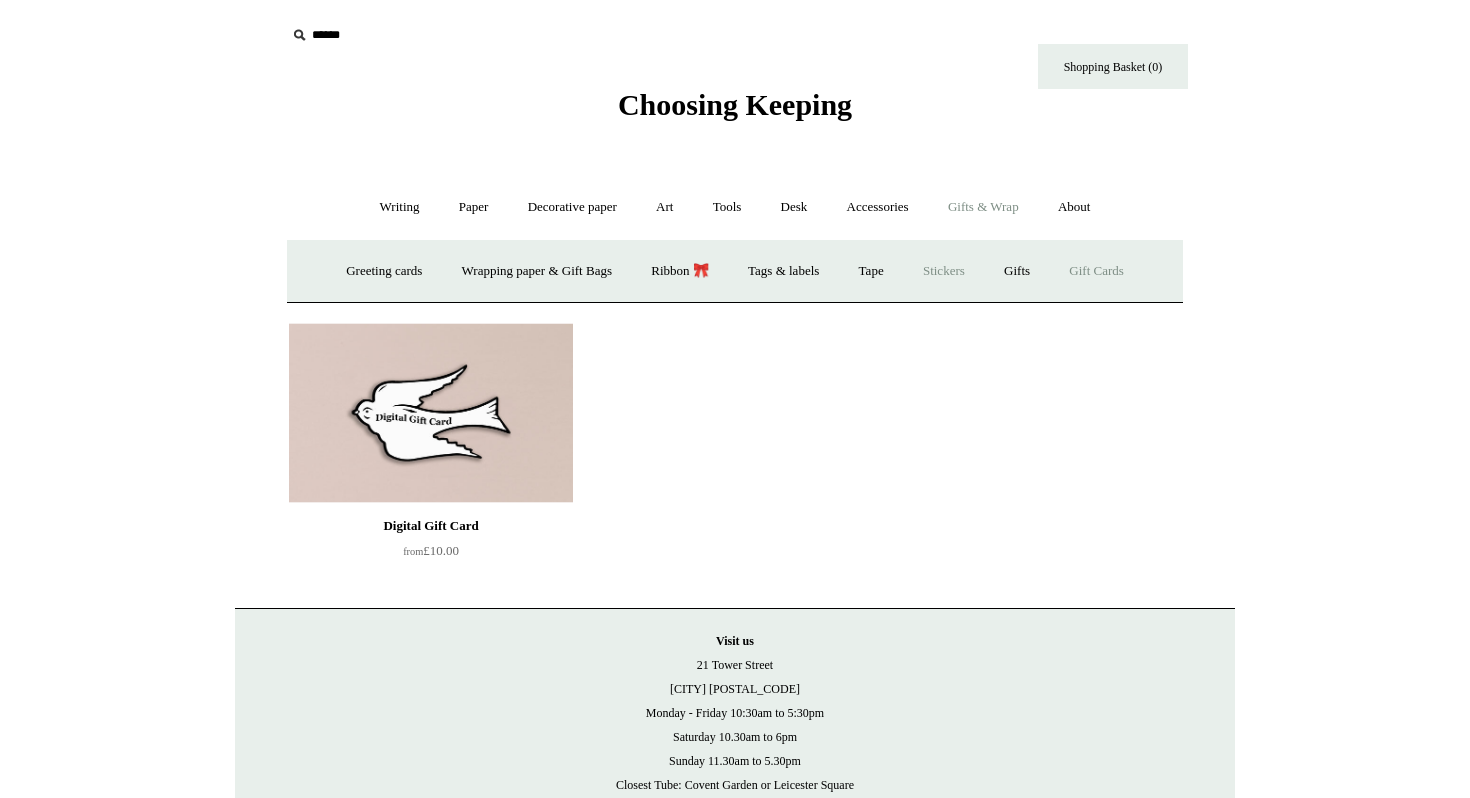 click on "Stickers" at bounding box center [944, 271] 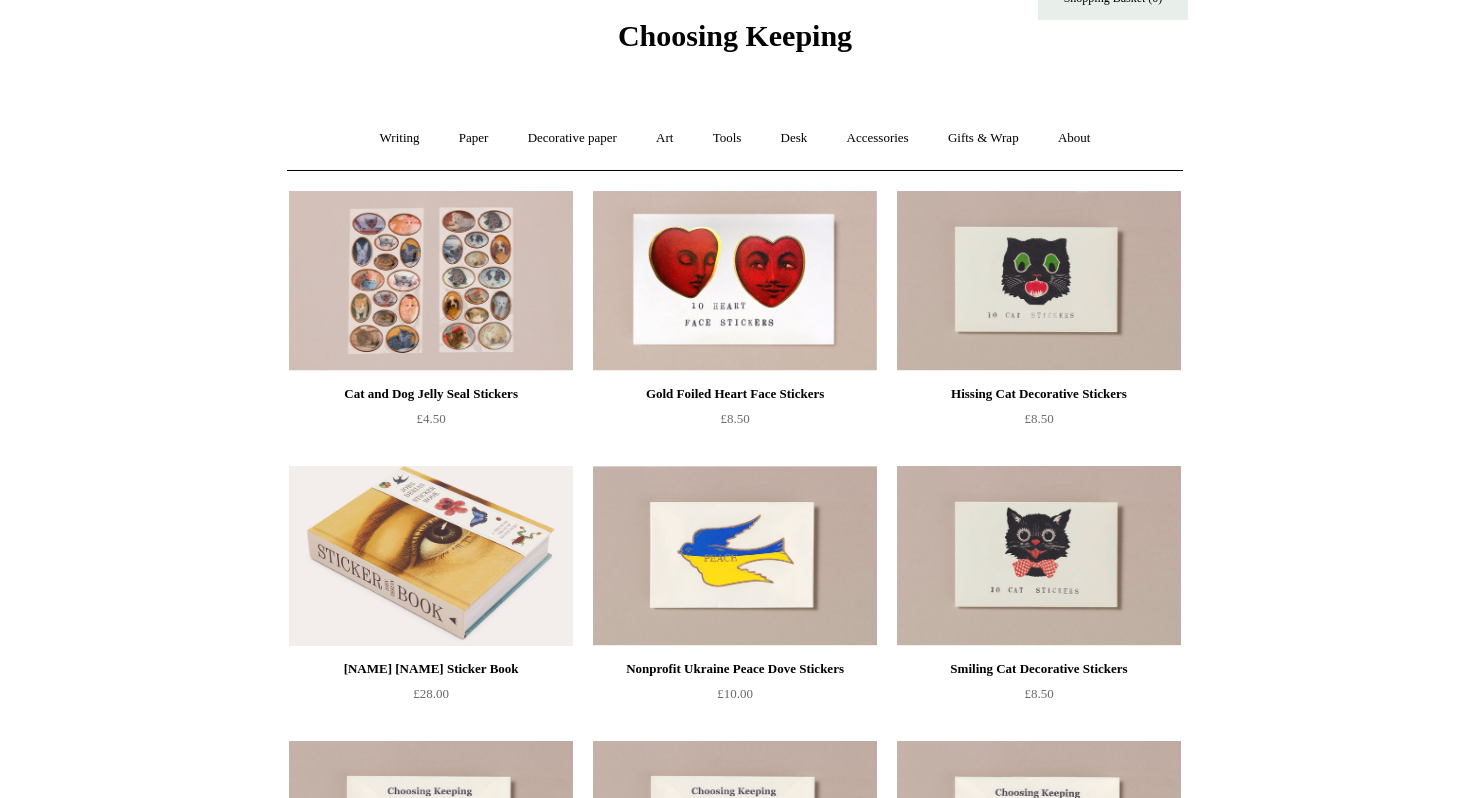 scroll, scrollTop: 0, scrollLeft: 0, axis: both 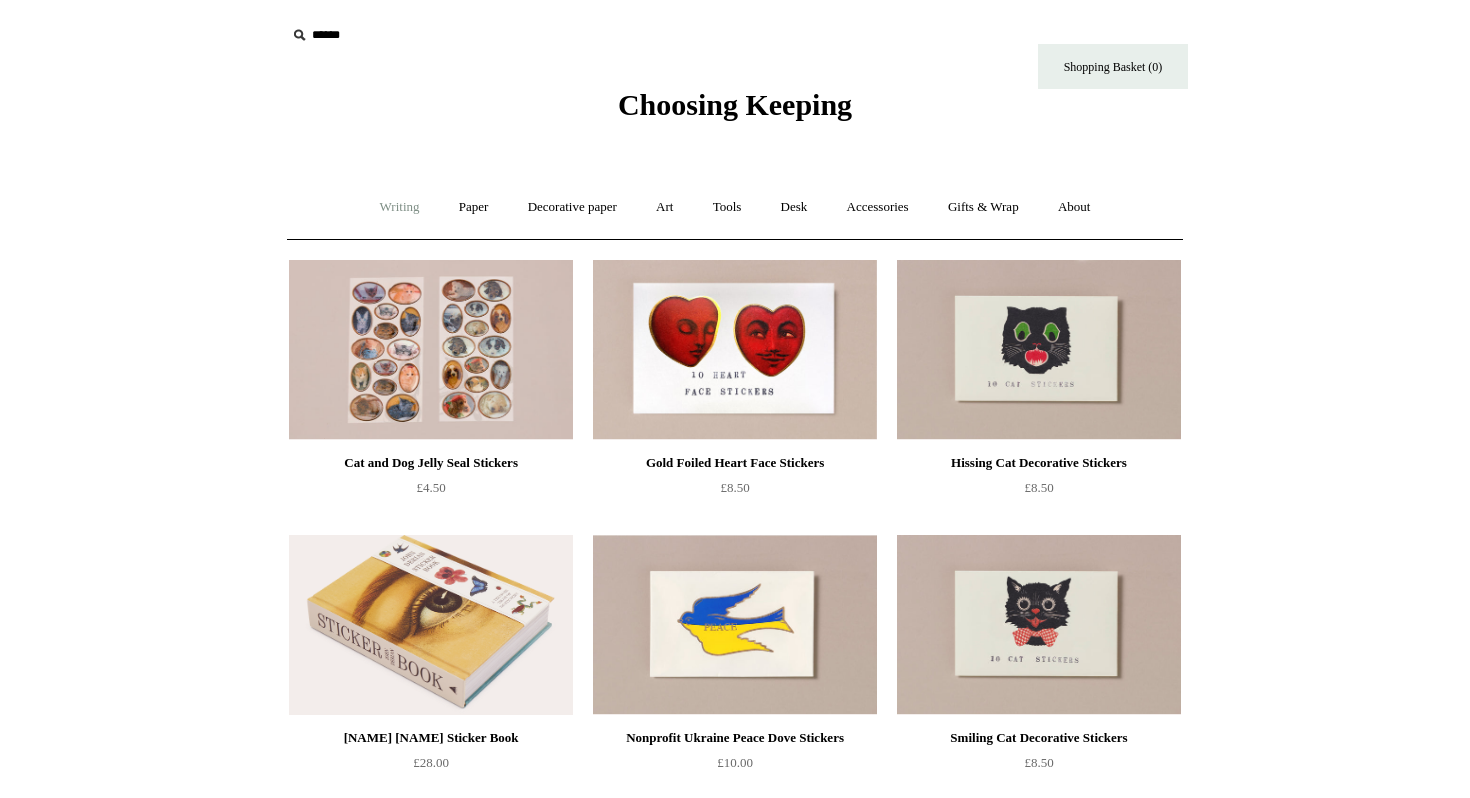 click on "Writing +" at bounding box center [400, 207] 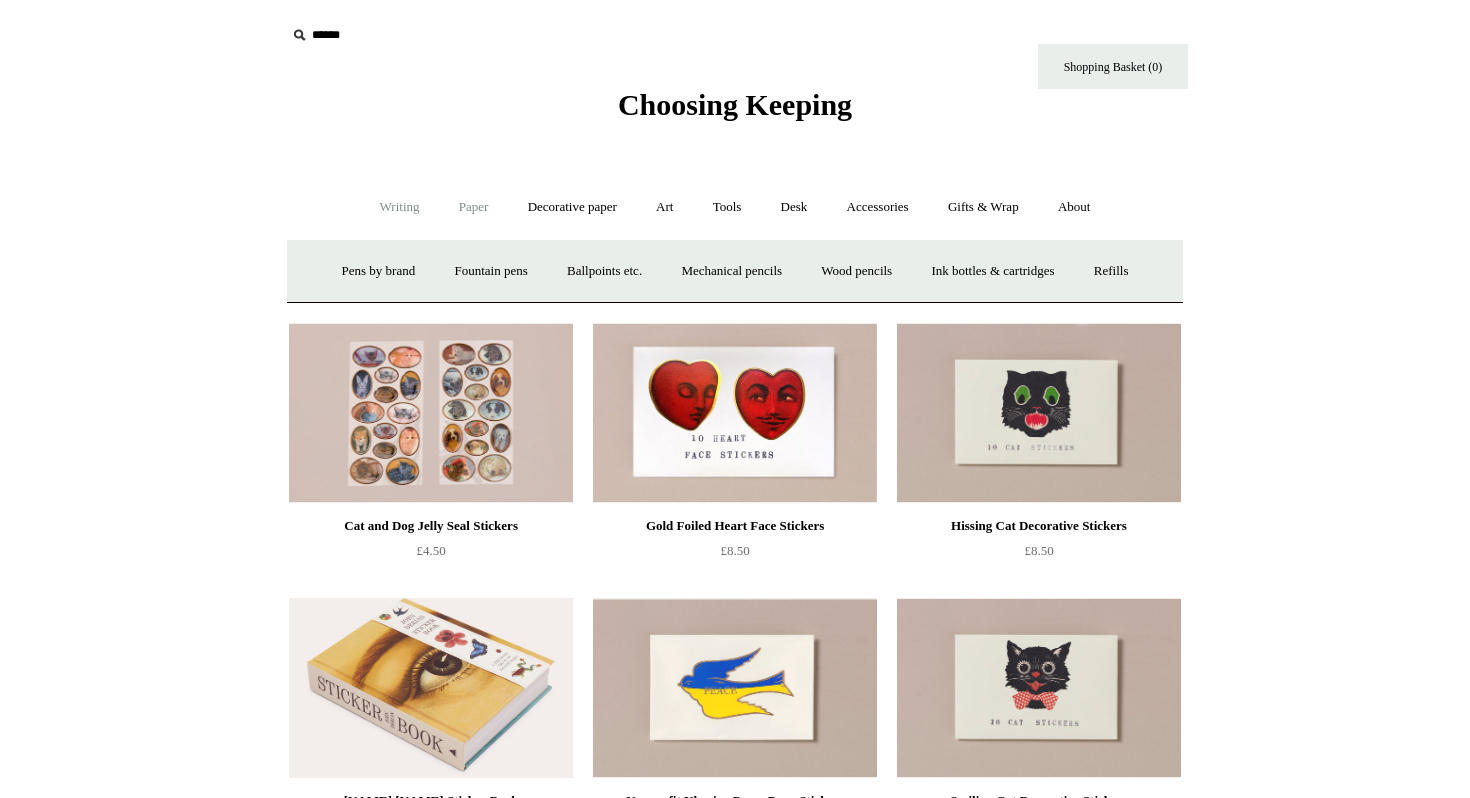 click on "Paper +" at bounding box center [474, 207] 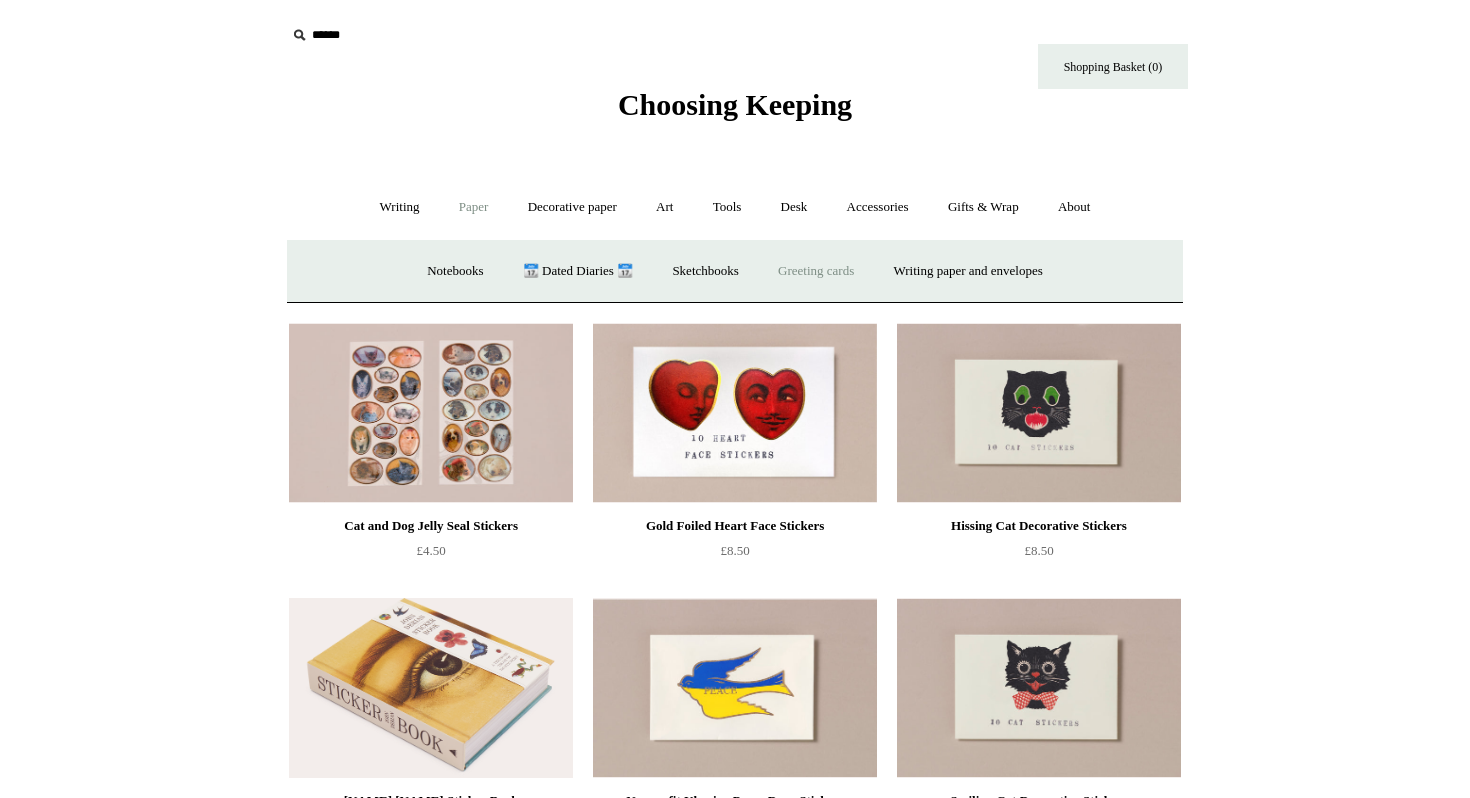 click on "Greeting cards +" at bounding box center [816, 271] 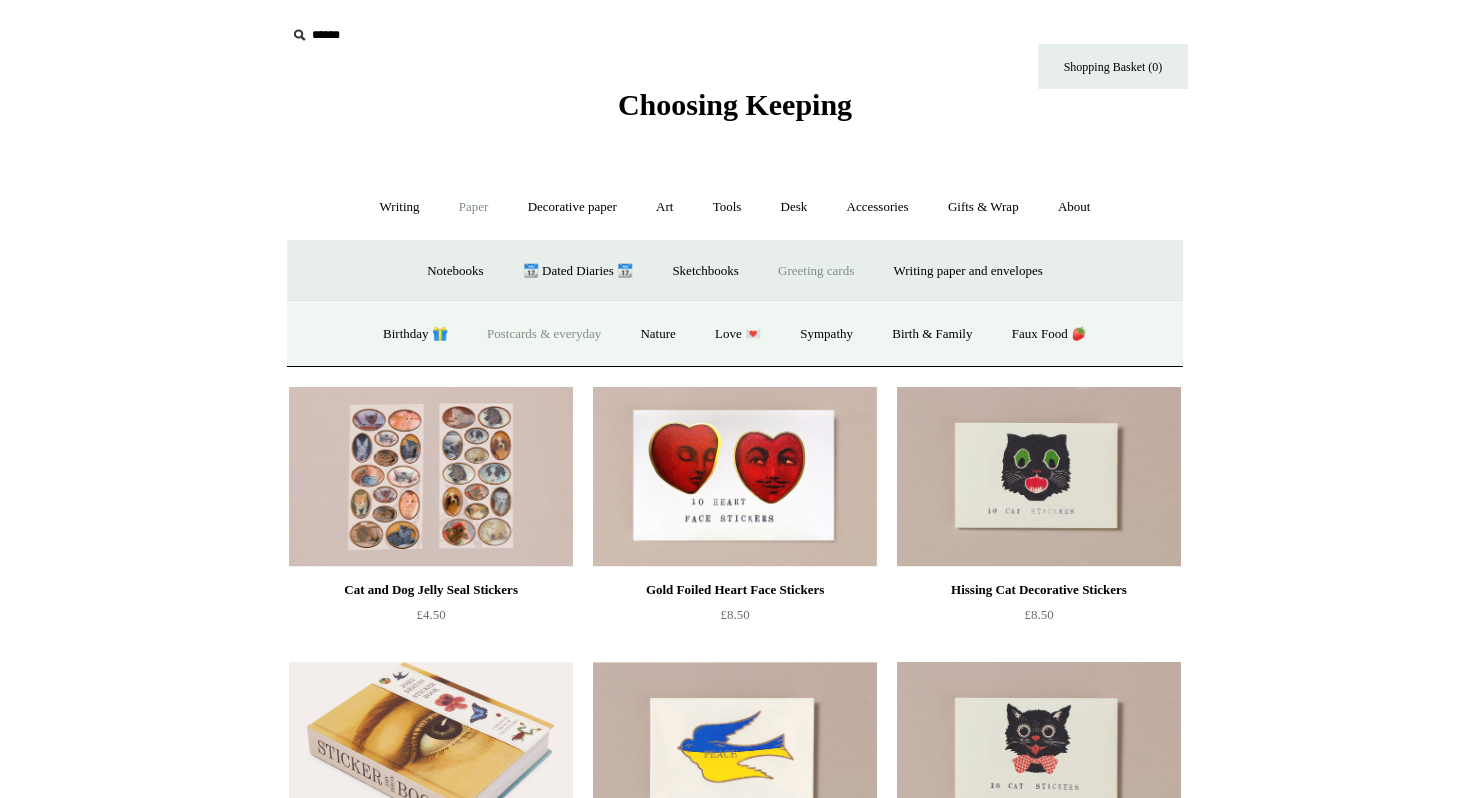 click on "Postcards & everyday" at bounding box center [544, 334] 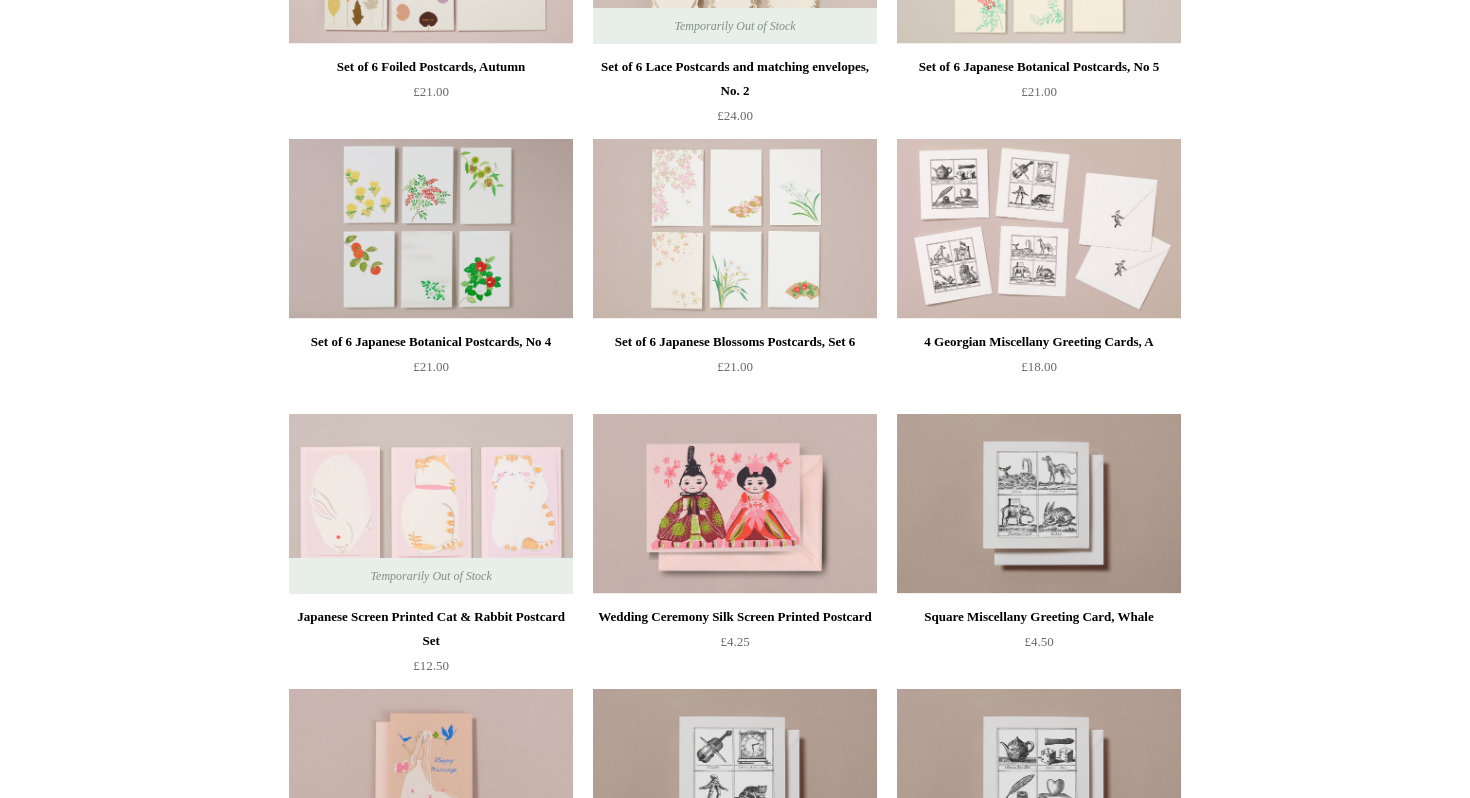 scroll, scrollTop: 0, scrollLeft: 0, axis: both 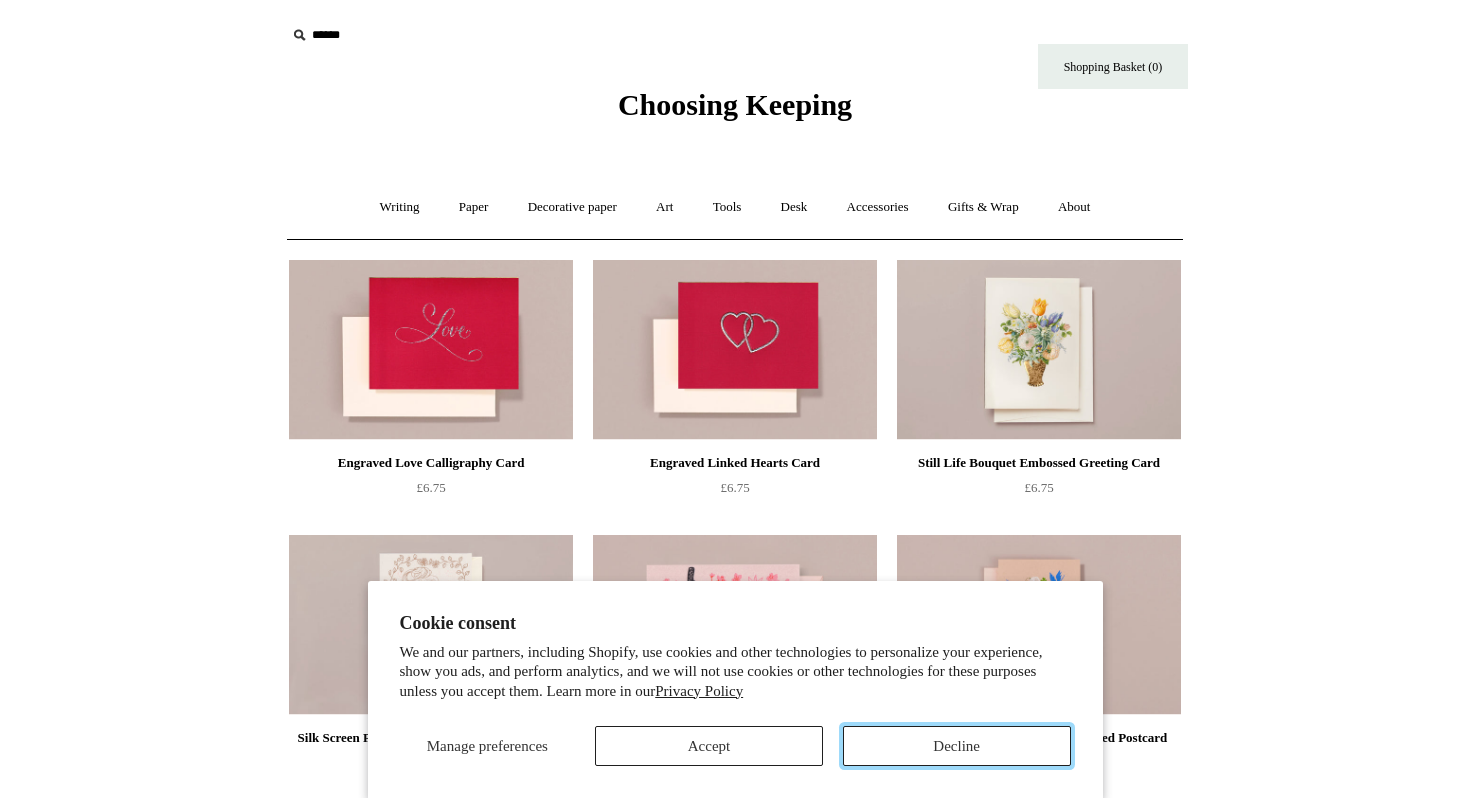 click on "Decline" at bounding box center (957, 746) 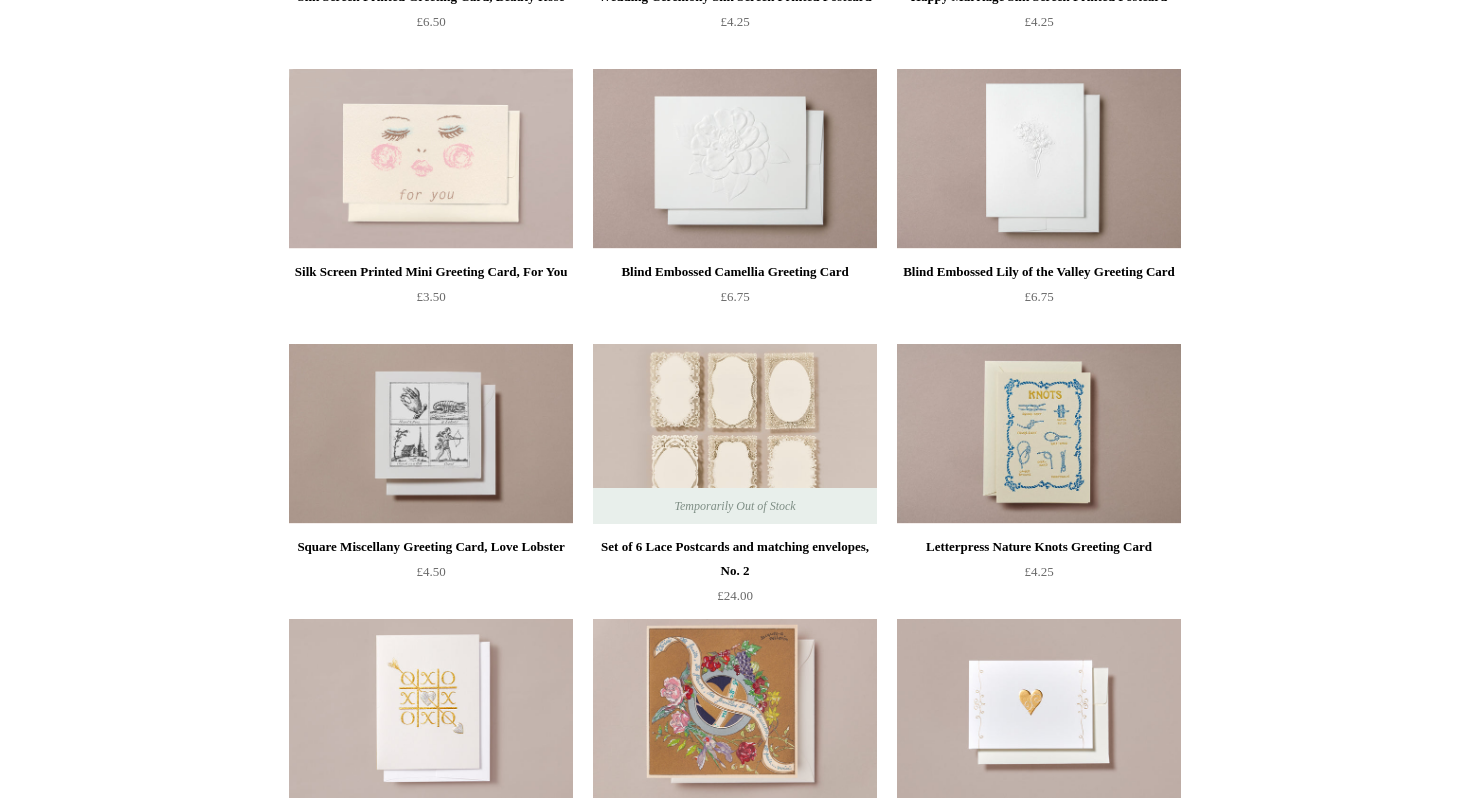 scroll, scrollTop: 699, scrollLeft: 0, axis: vertical 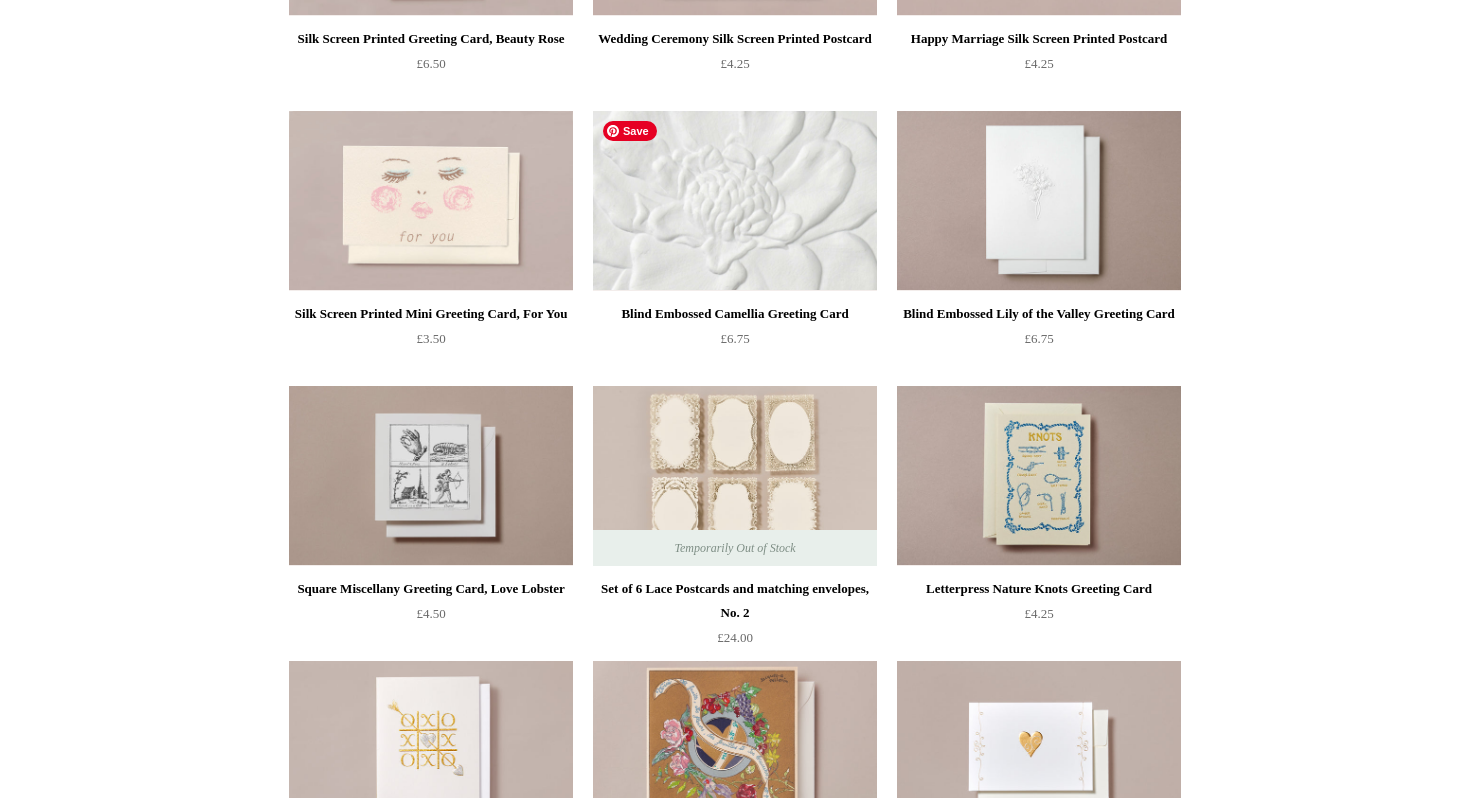 click at bounding box center [735, 201] 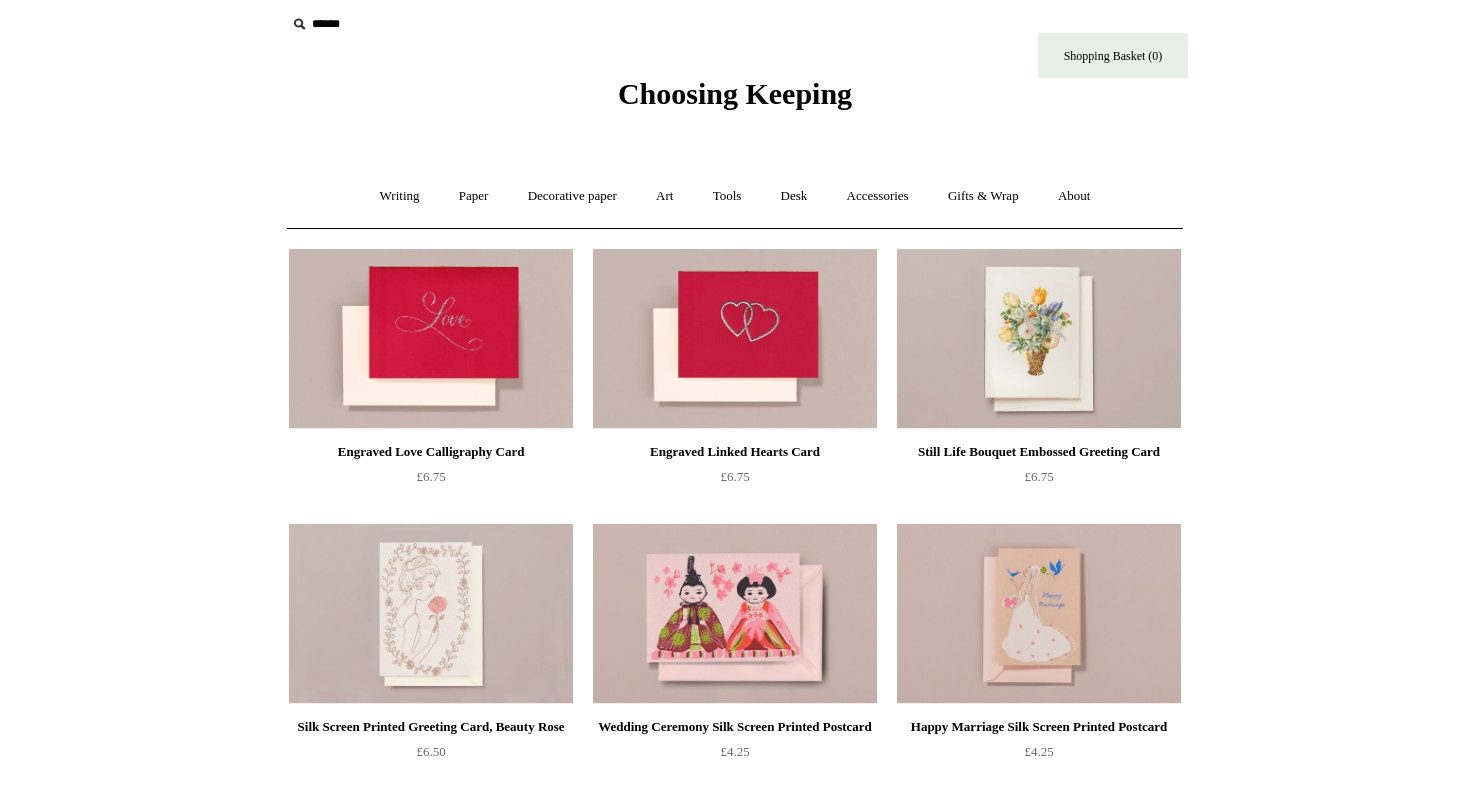 scroll, scrollTop: 0, scrollLeft: 0, axis: both 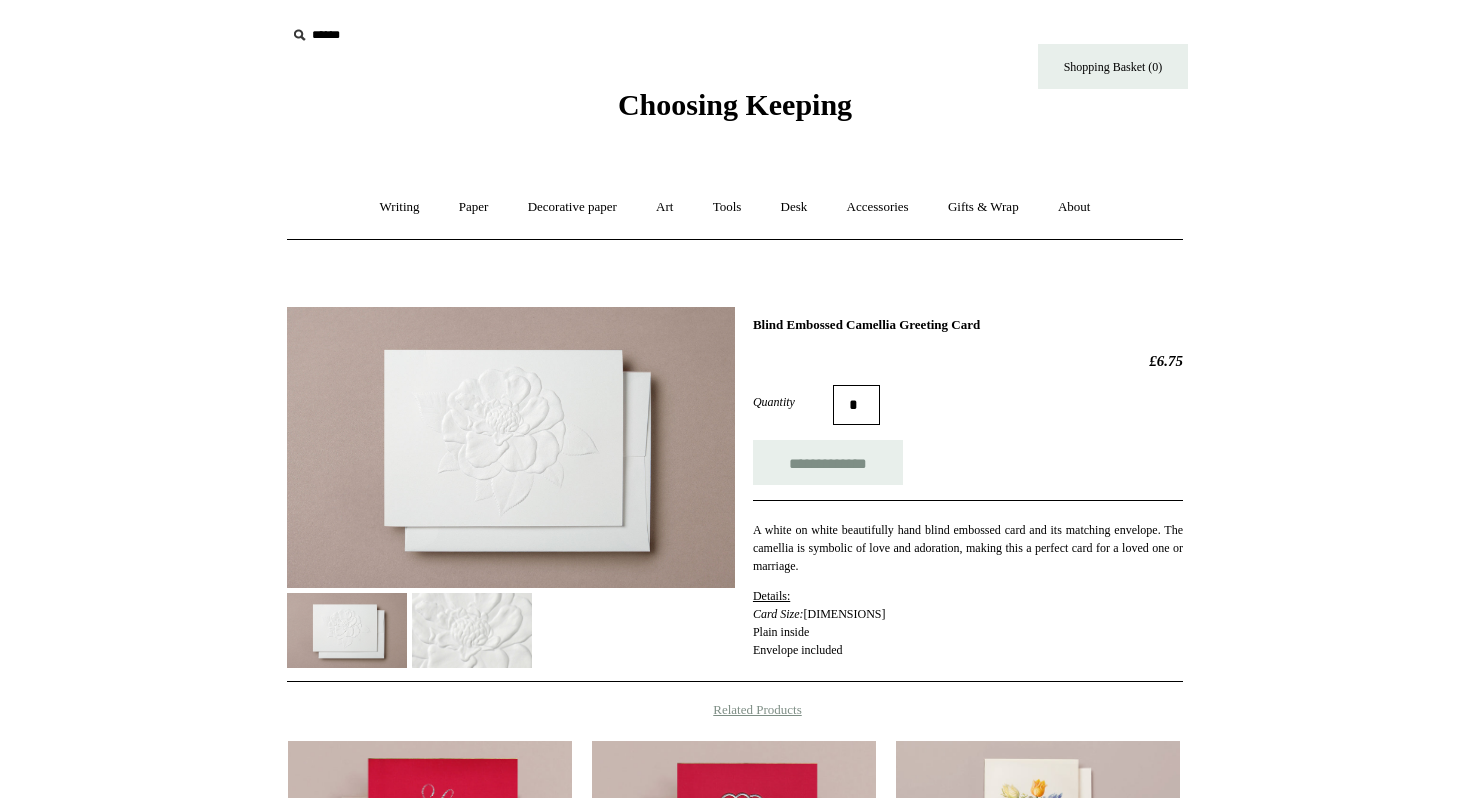 click at bounding box center (472, 630) 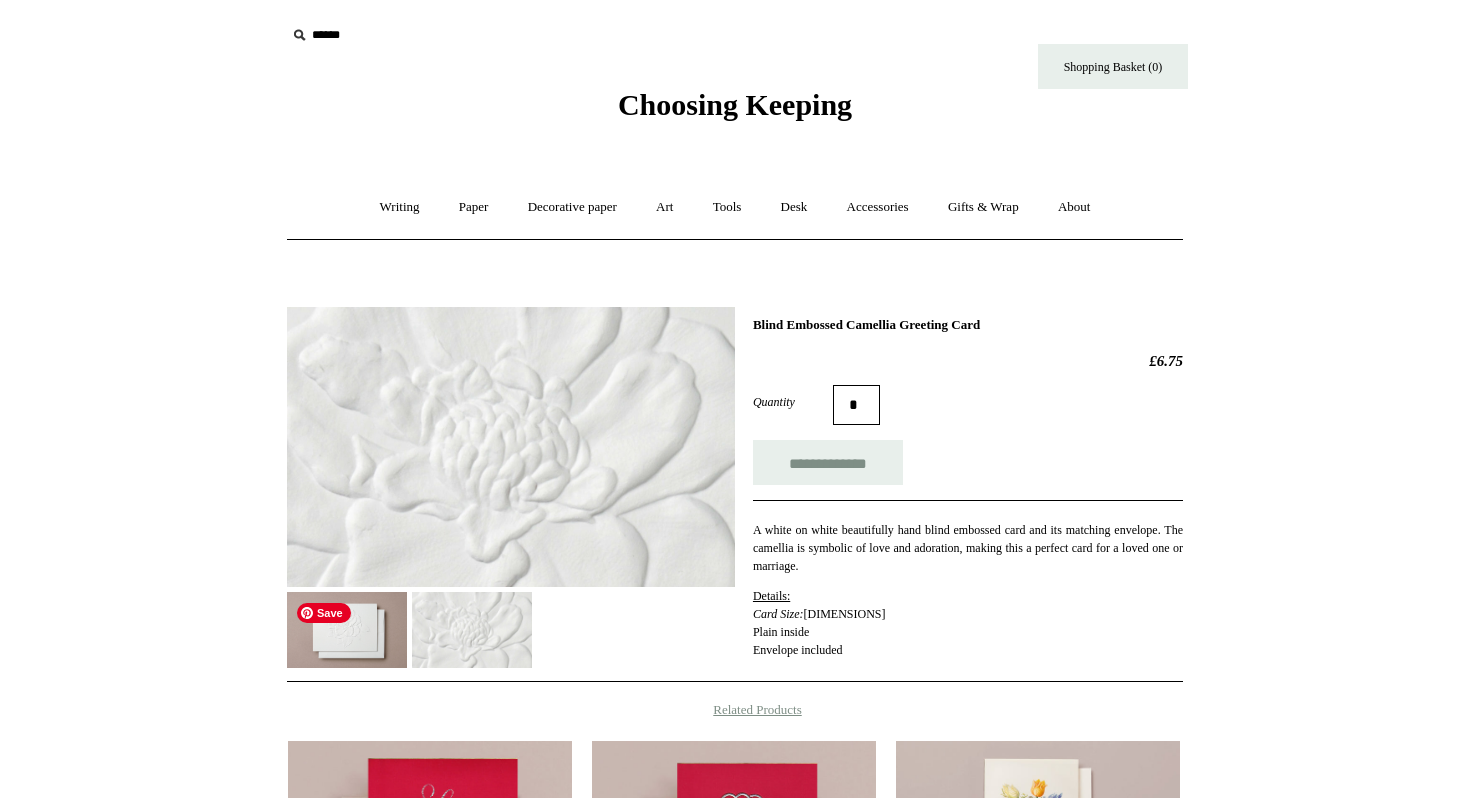 click at bounding box center (347, 629) 